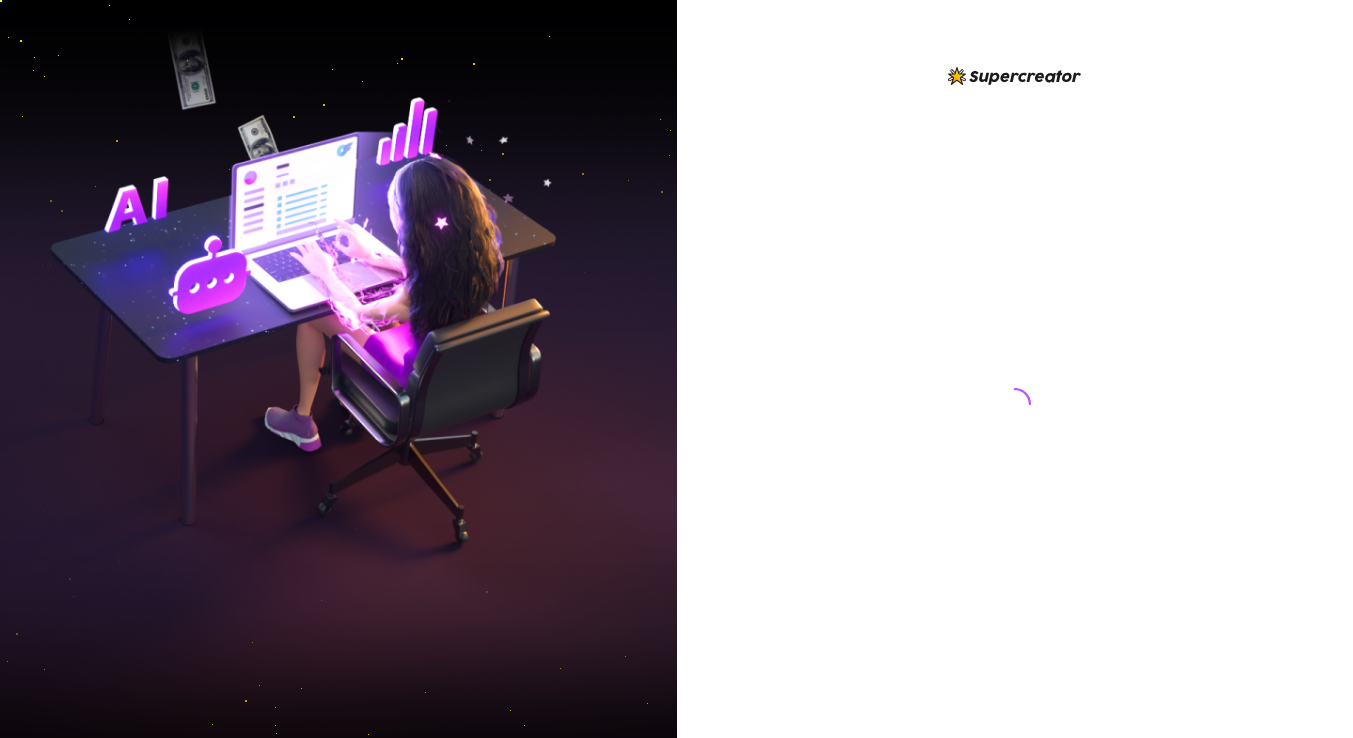 scroll, scrollTop: 0, scrollLeft: 0, axis: both 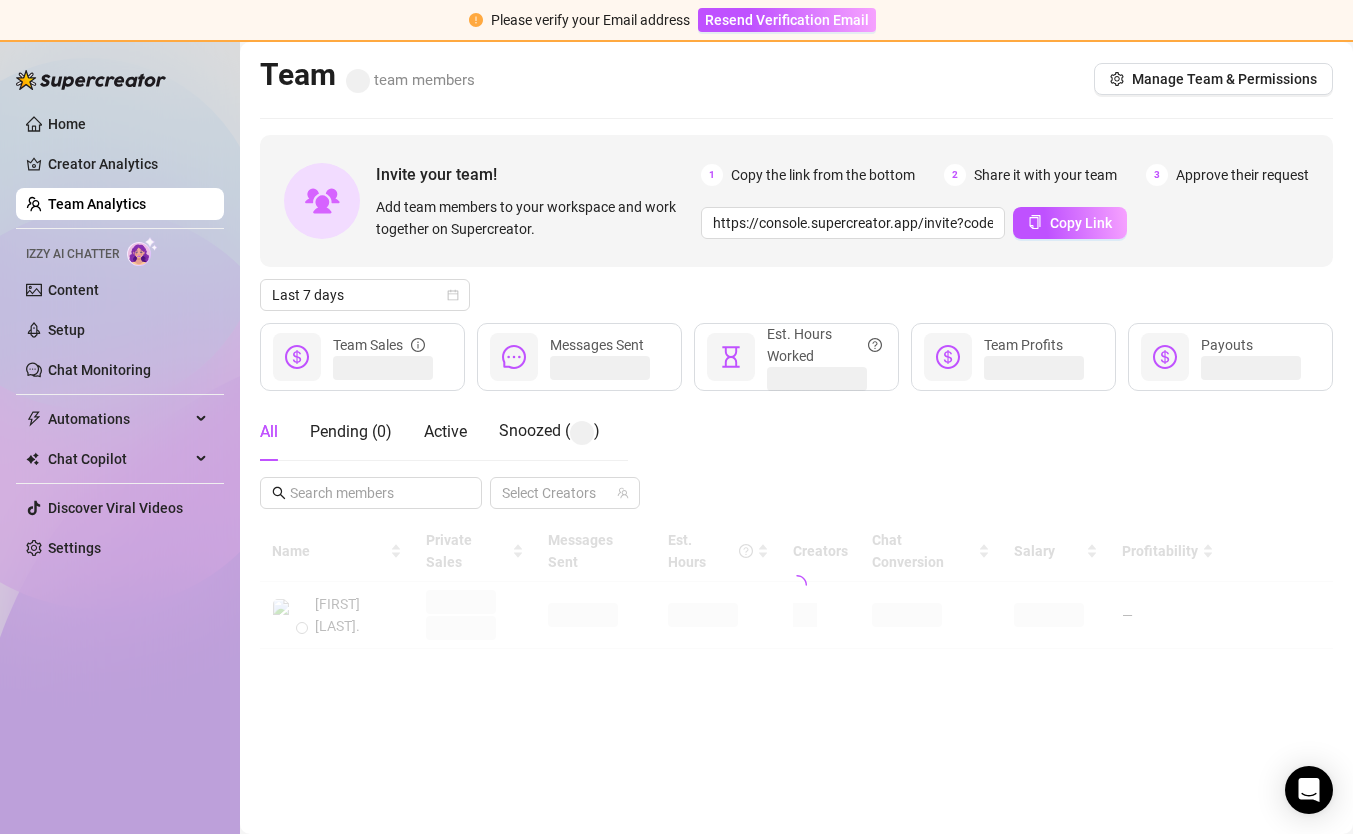 click on "Creator Analytics" at bounding box center (128, 164) 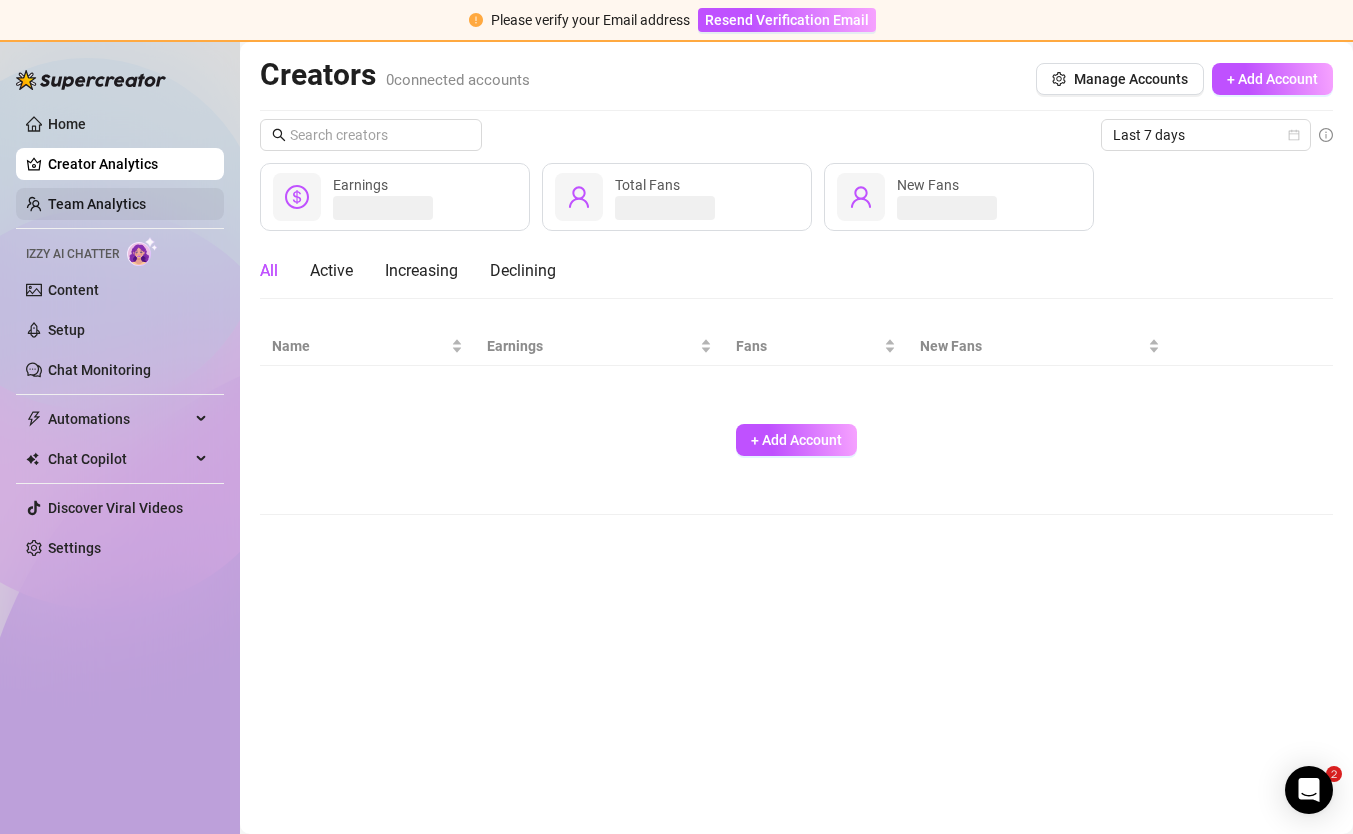click on "Team Analytics" at bounding box center (97, 204) 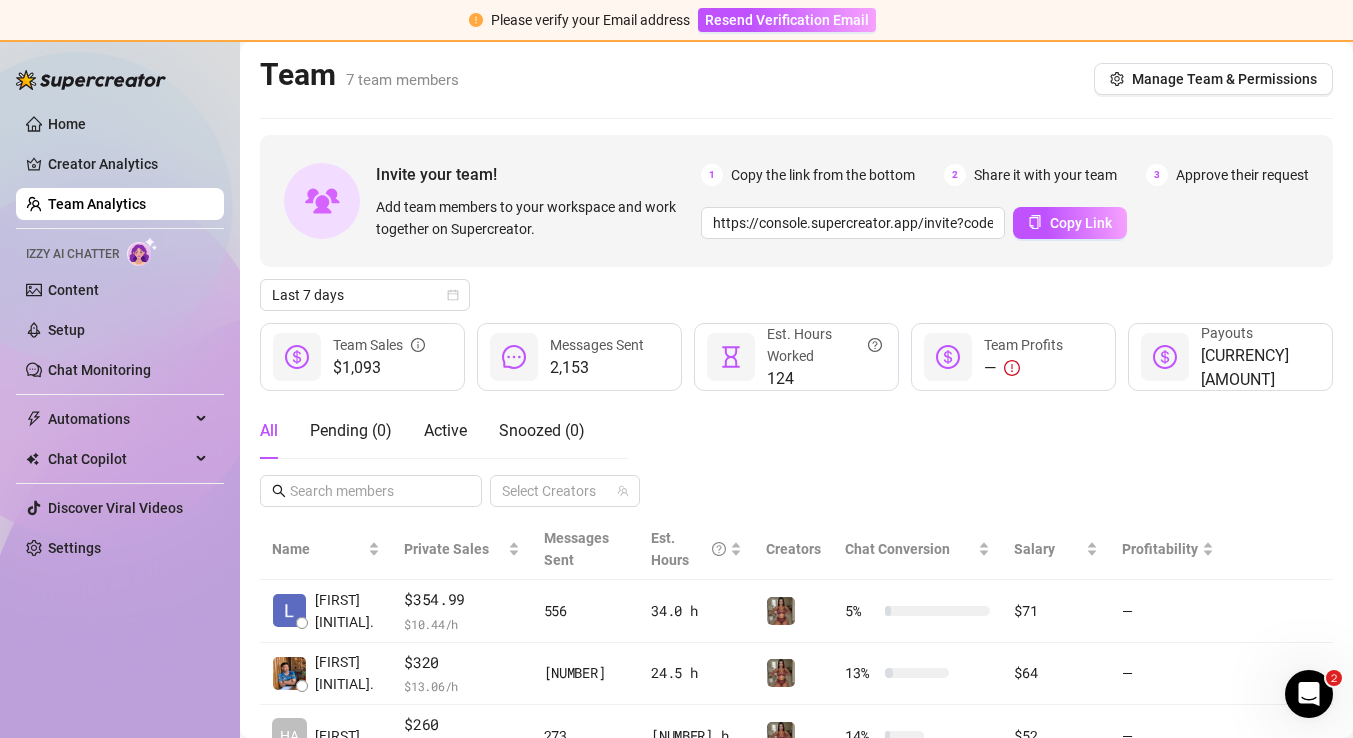 scroll, scrollTop: 0, scrollLeft: 0, axis: both 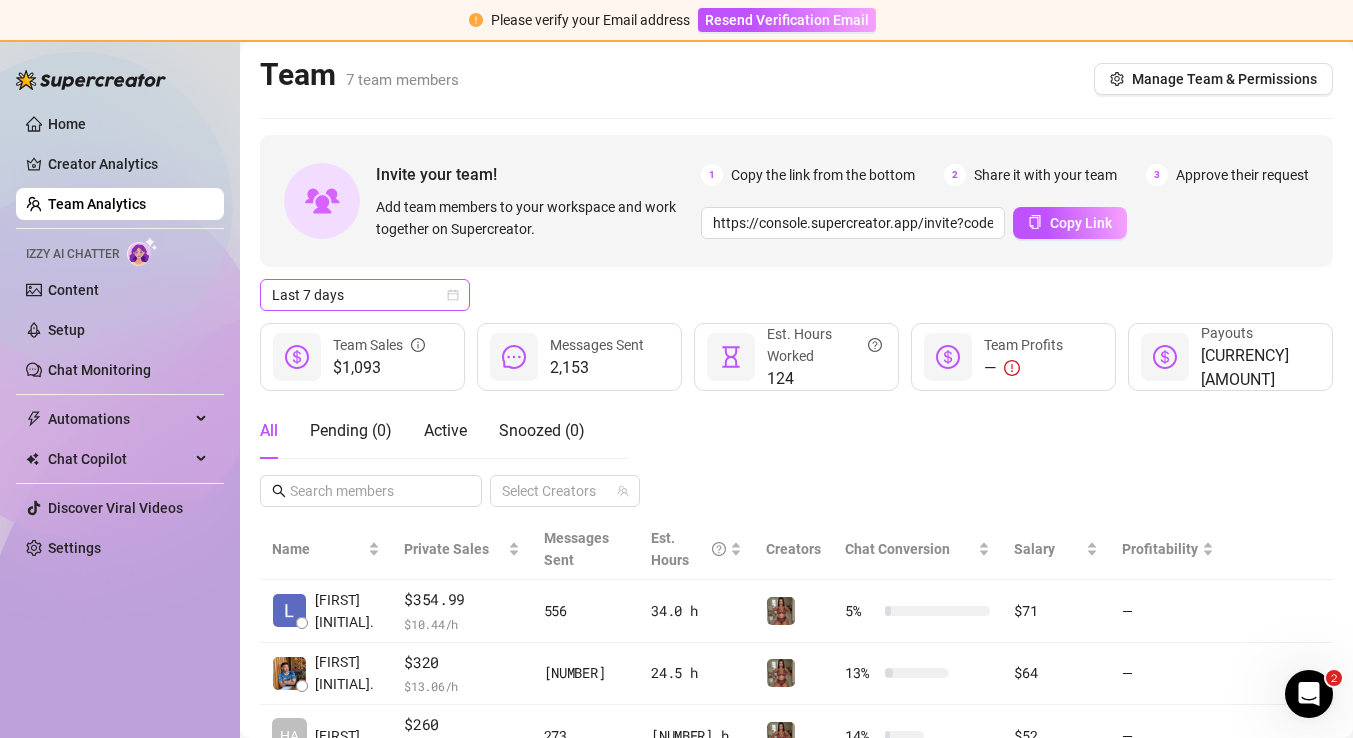 click on "Last 7 days" at bounding box center [365, 295] 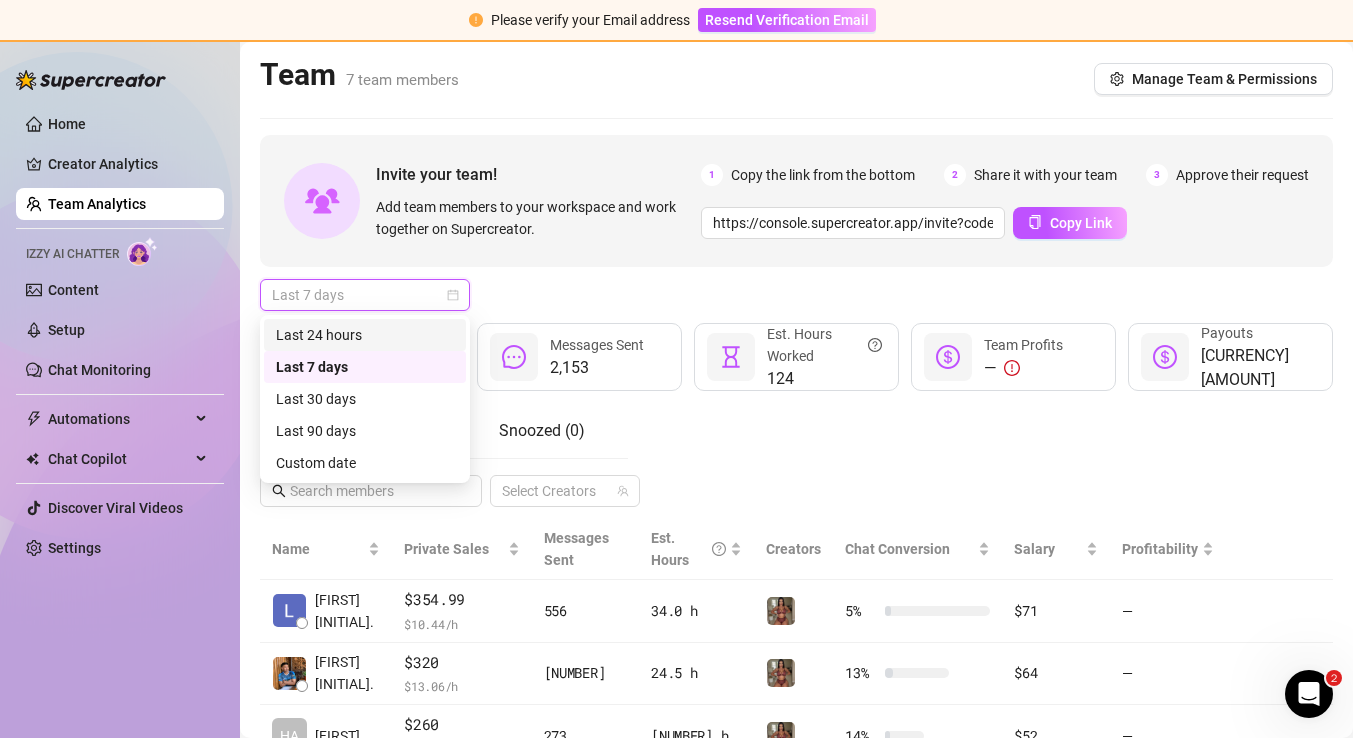 click on "Last 24 hours" at bounding box center (365, 335) 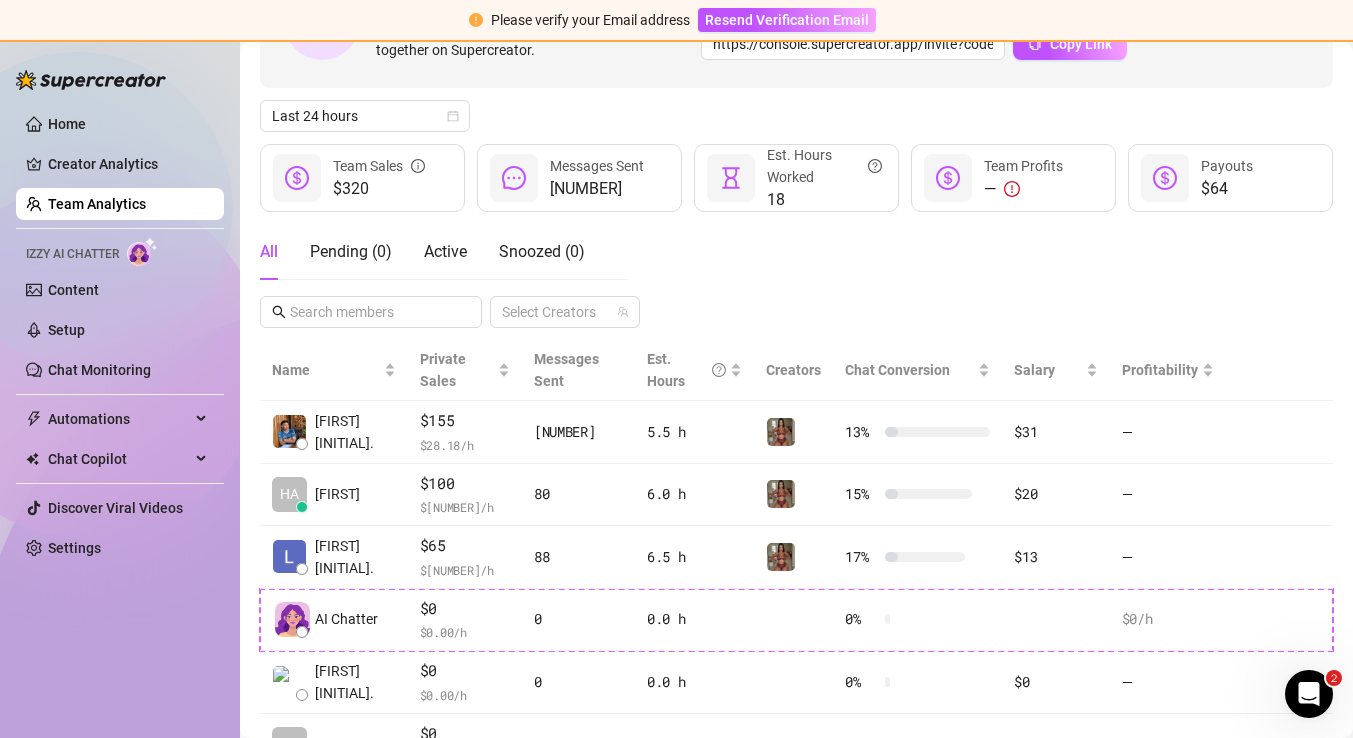 scroll, scrollTop: 180, scrollLeft: 0, axis: vertical 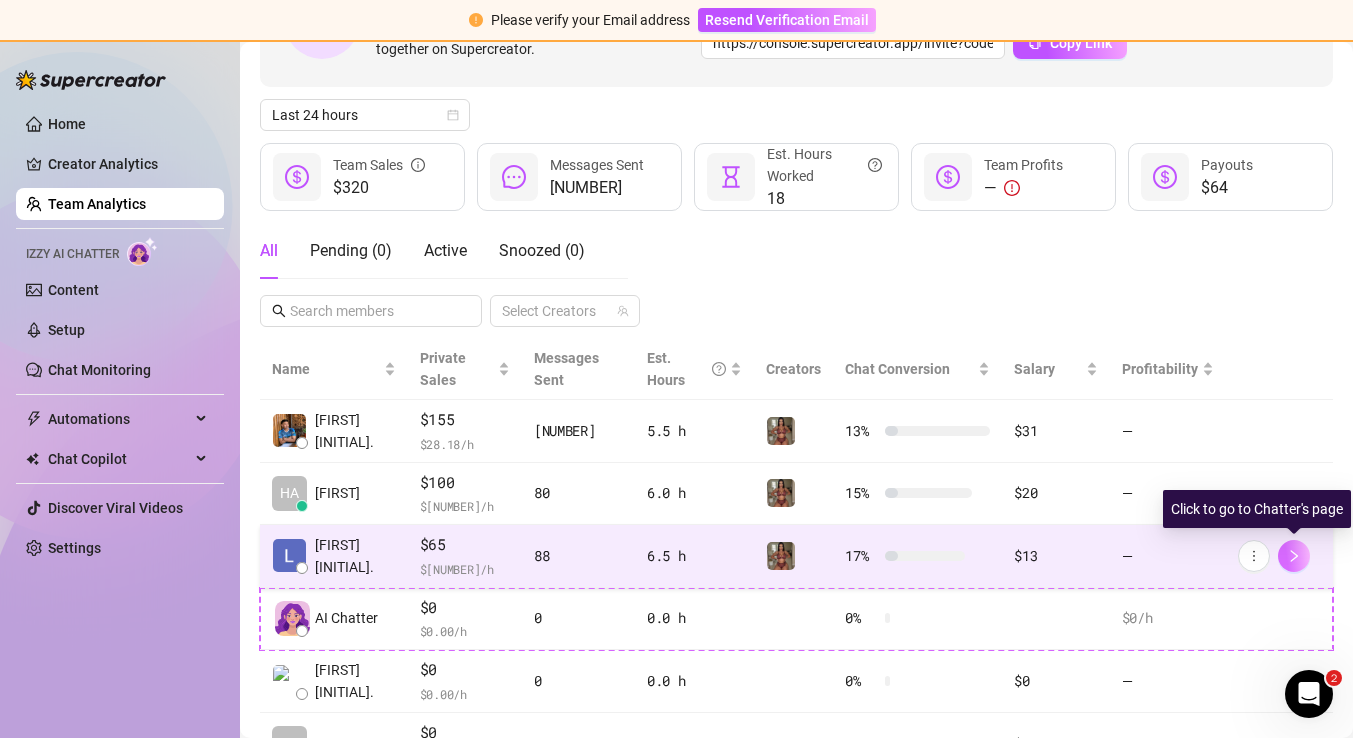 click 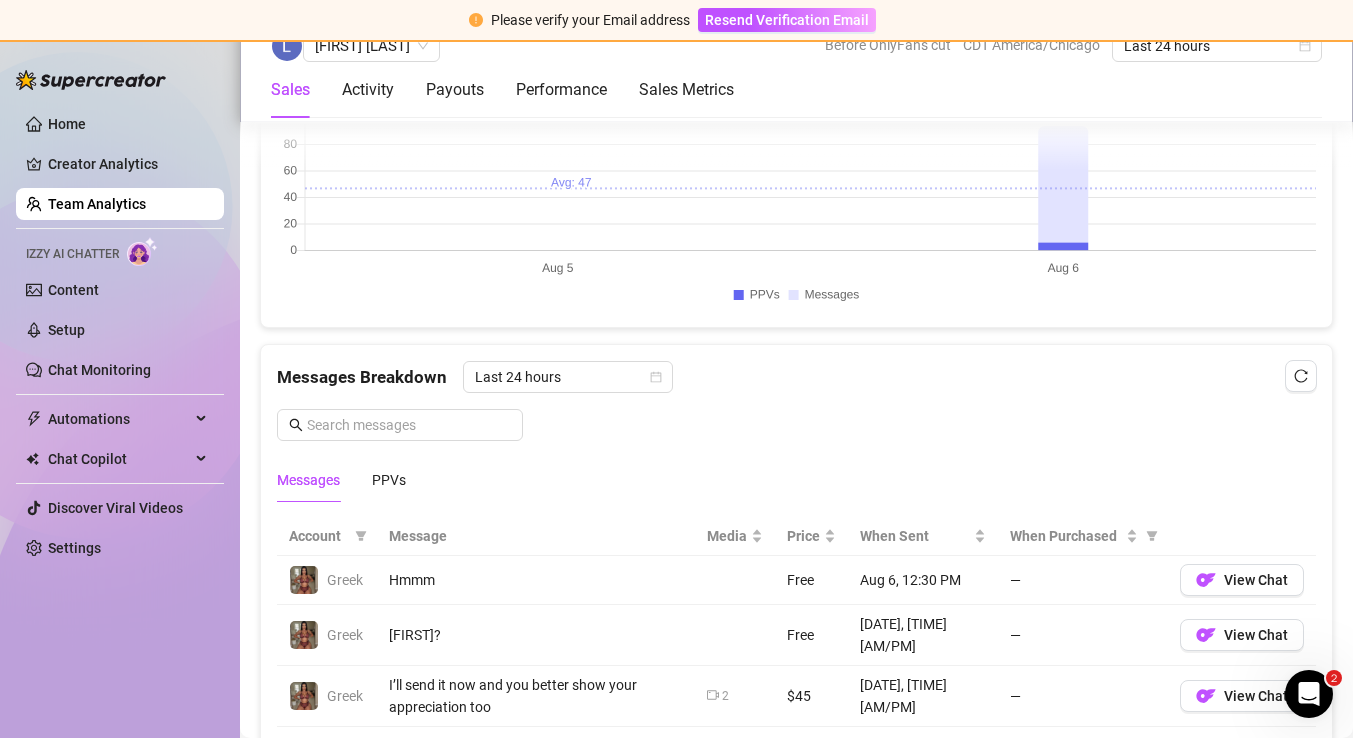 scroll, scrollTop: 1400, scrollLeft: 0, axis: vertical 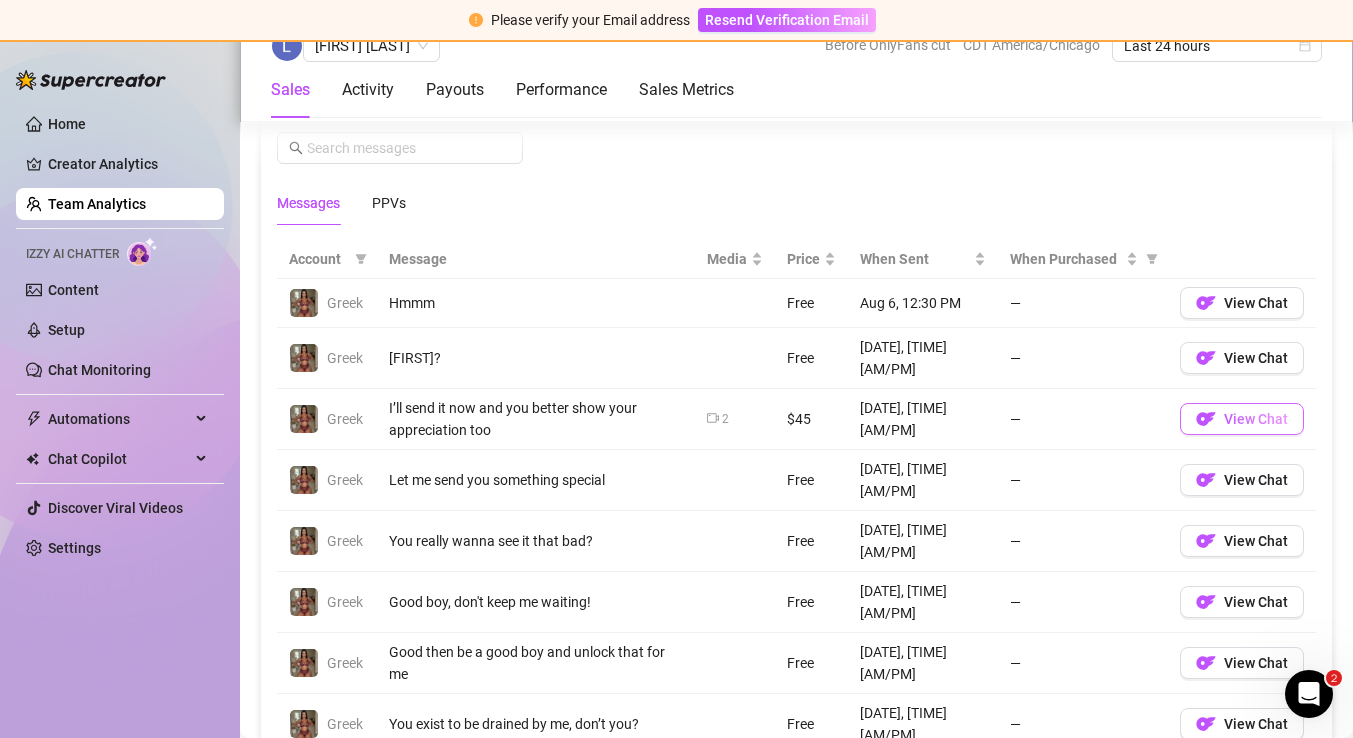 click on "View Chat" at bounding box center [1256, 419] 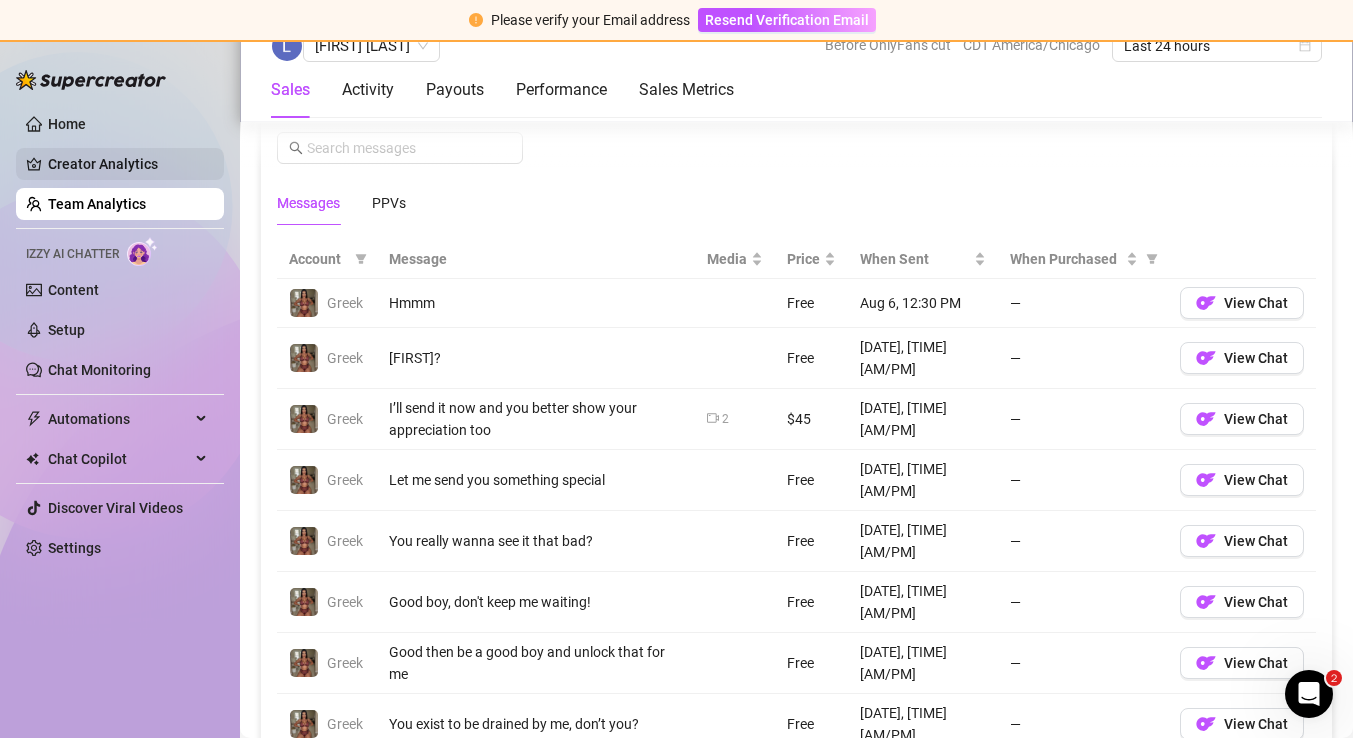 click on "Creator Analytics" at bounding box center [128, 164] 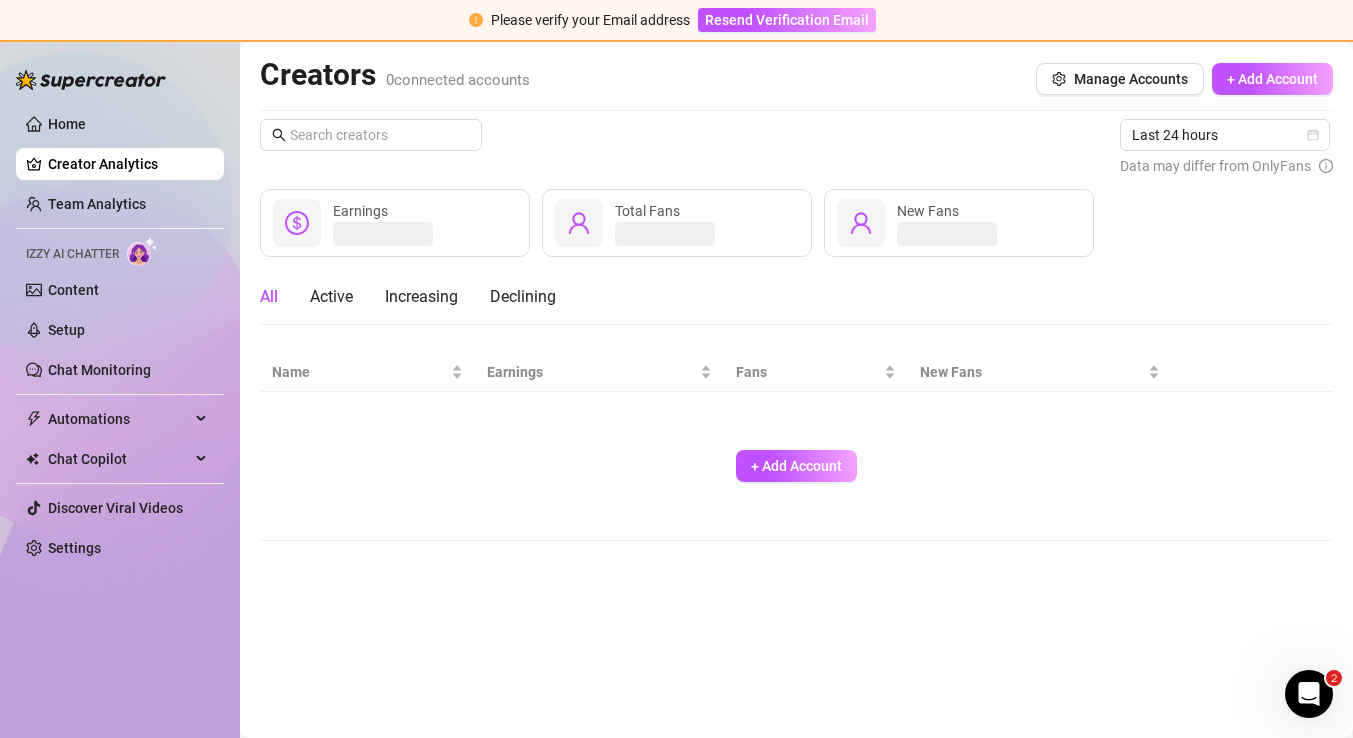 scroll, scrollTop: 0, scrollLeft: 0, axis: both 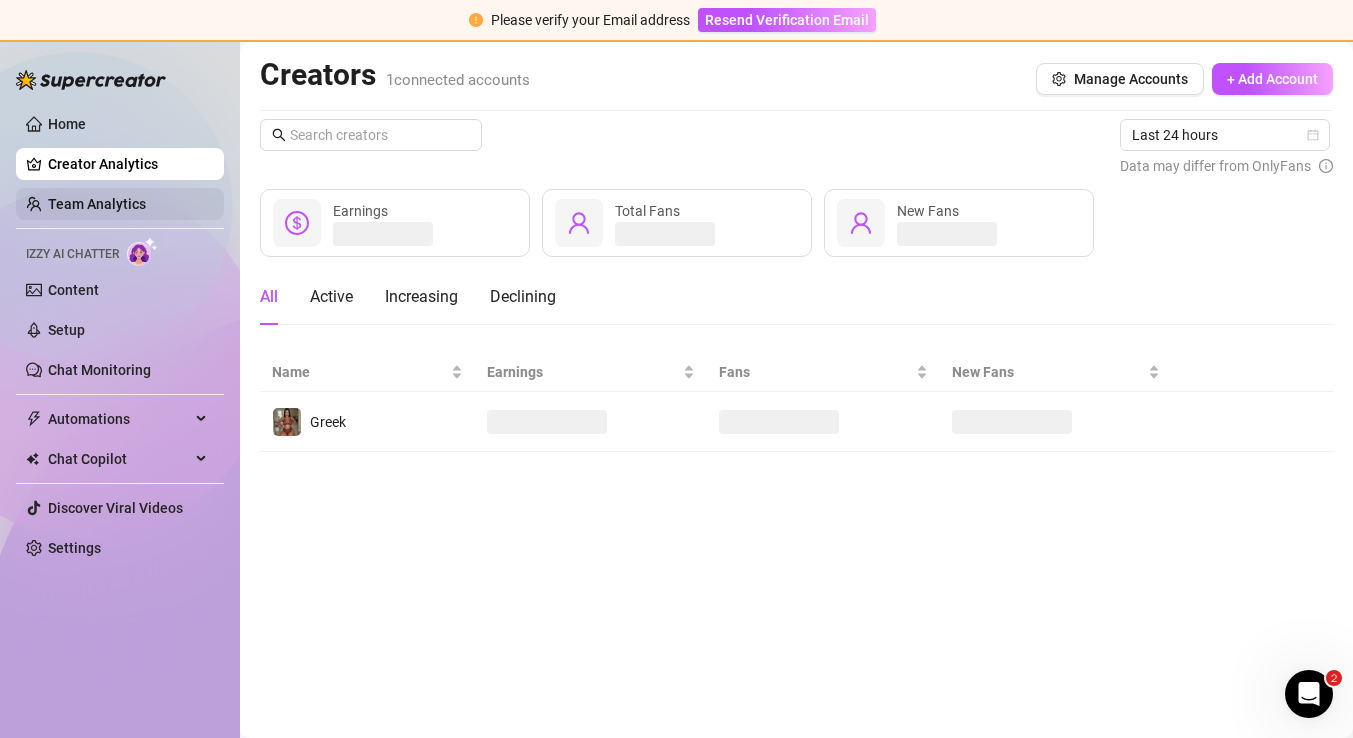click on "Team Analytics" at bounding box center (97, 204) 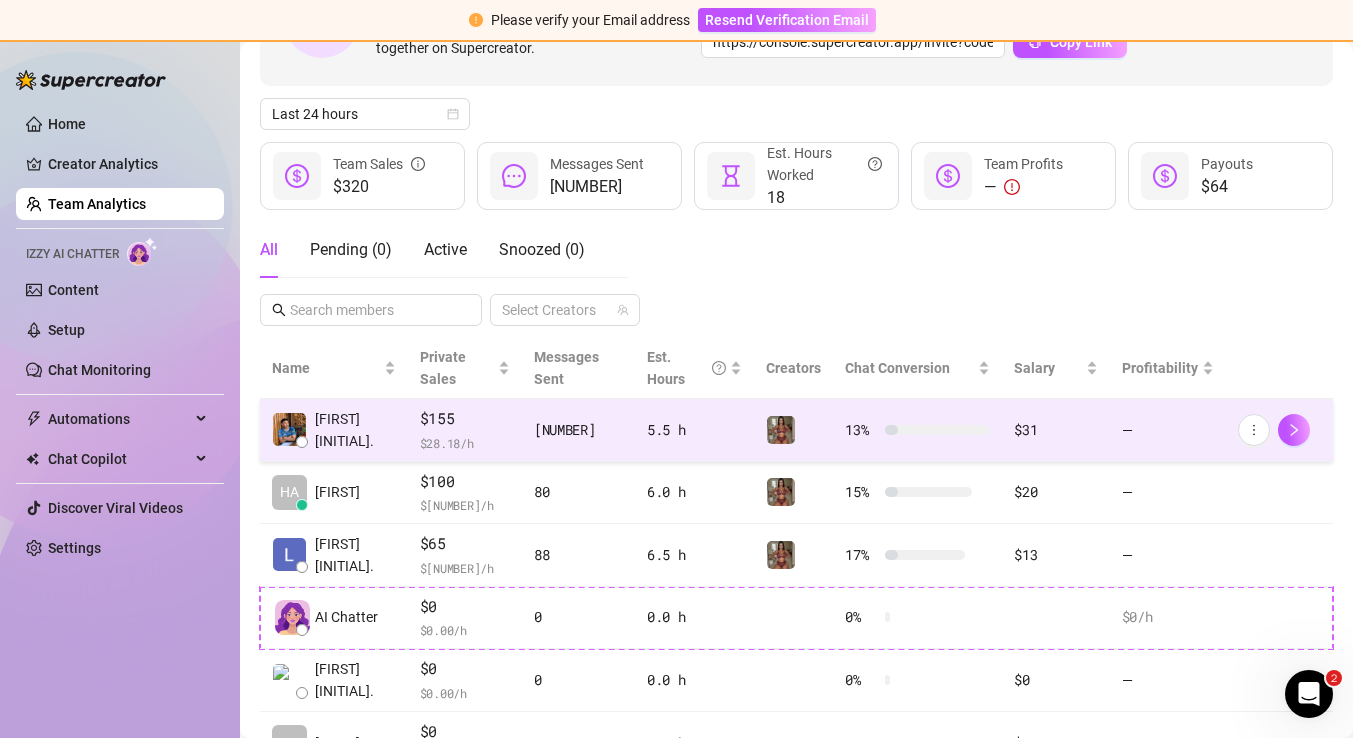 scroll, scrollTop: 188, scrollLeft: 0, axis: vertical 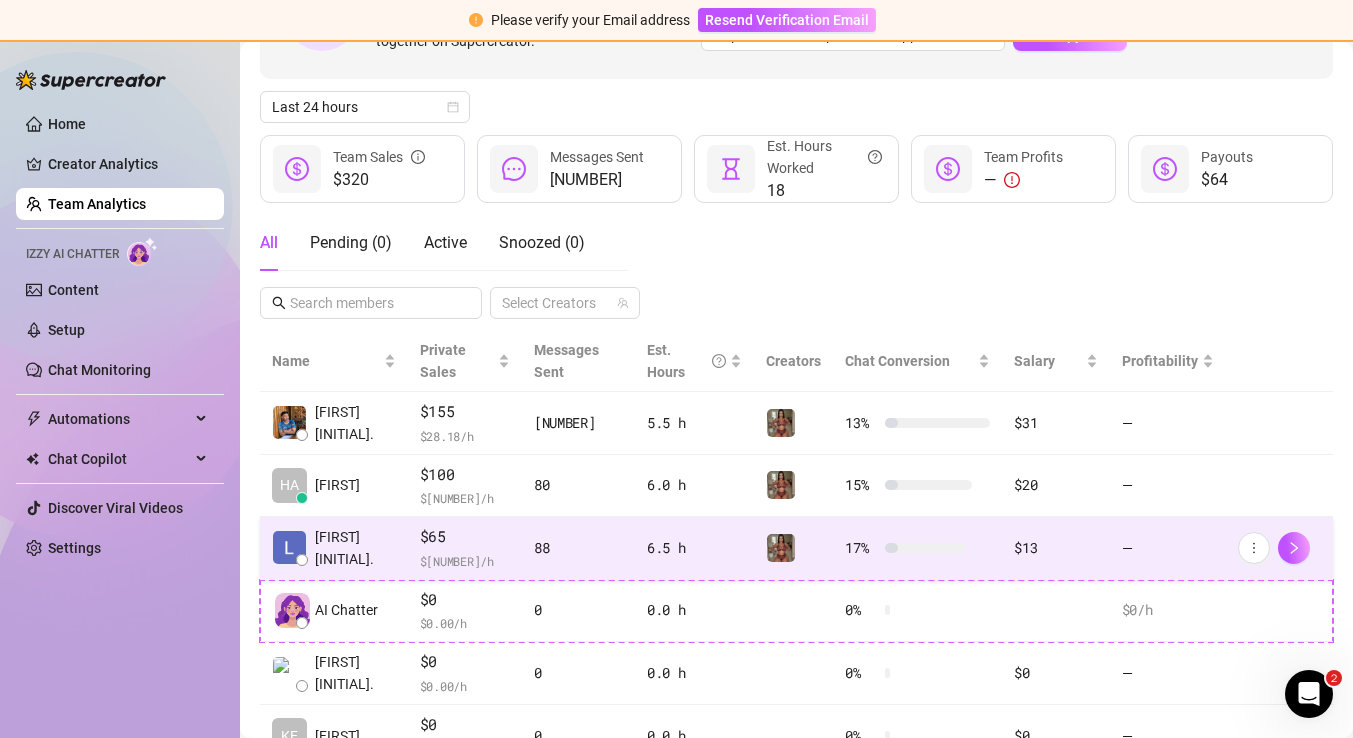 click on "[CURRENCY] [AMOUNT] /h" at bounding box center (465, 561) 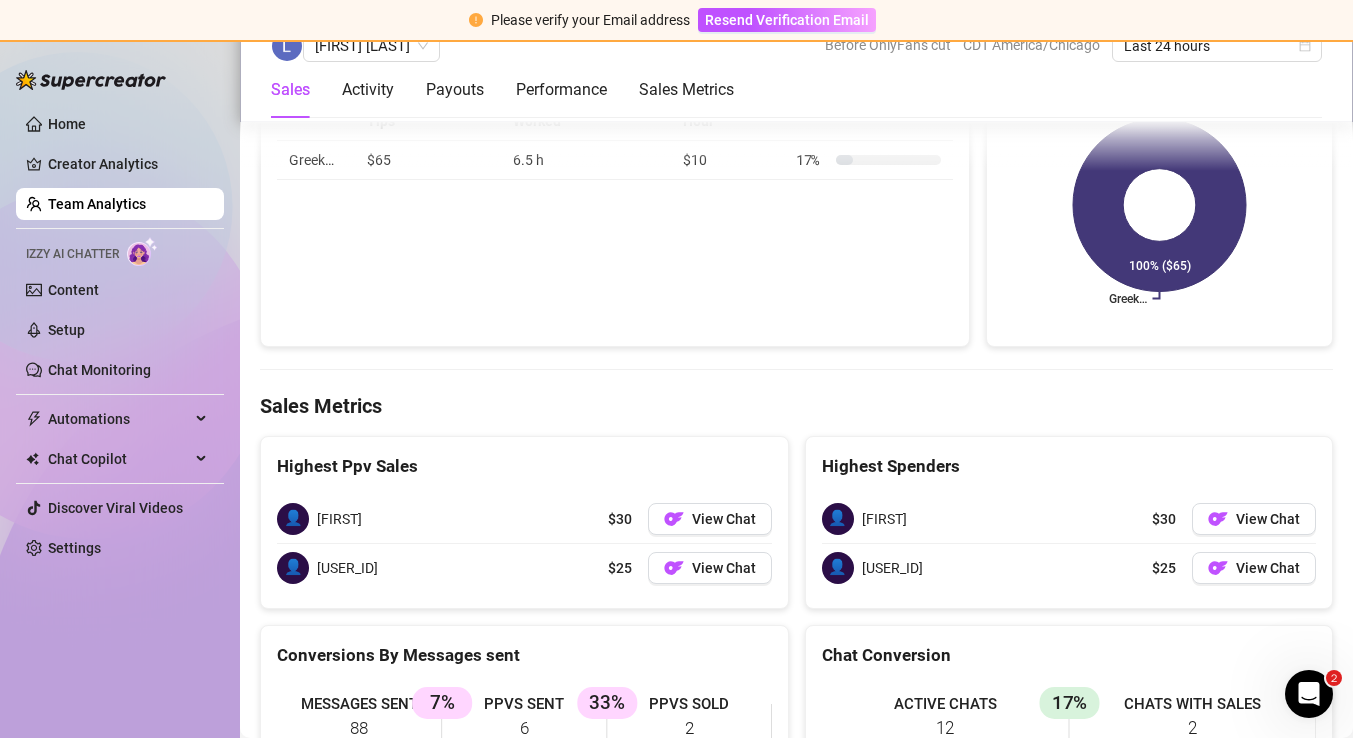 scroll, scrollTop: 2809, scrollLeft: 0, axis: vertical 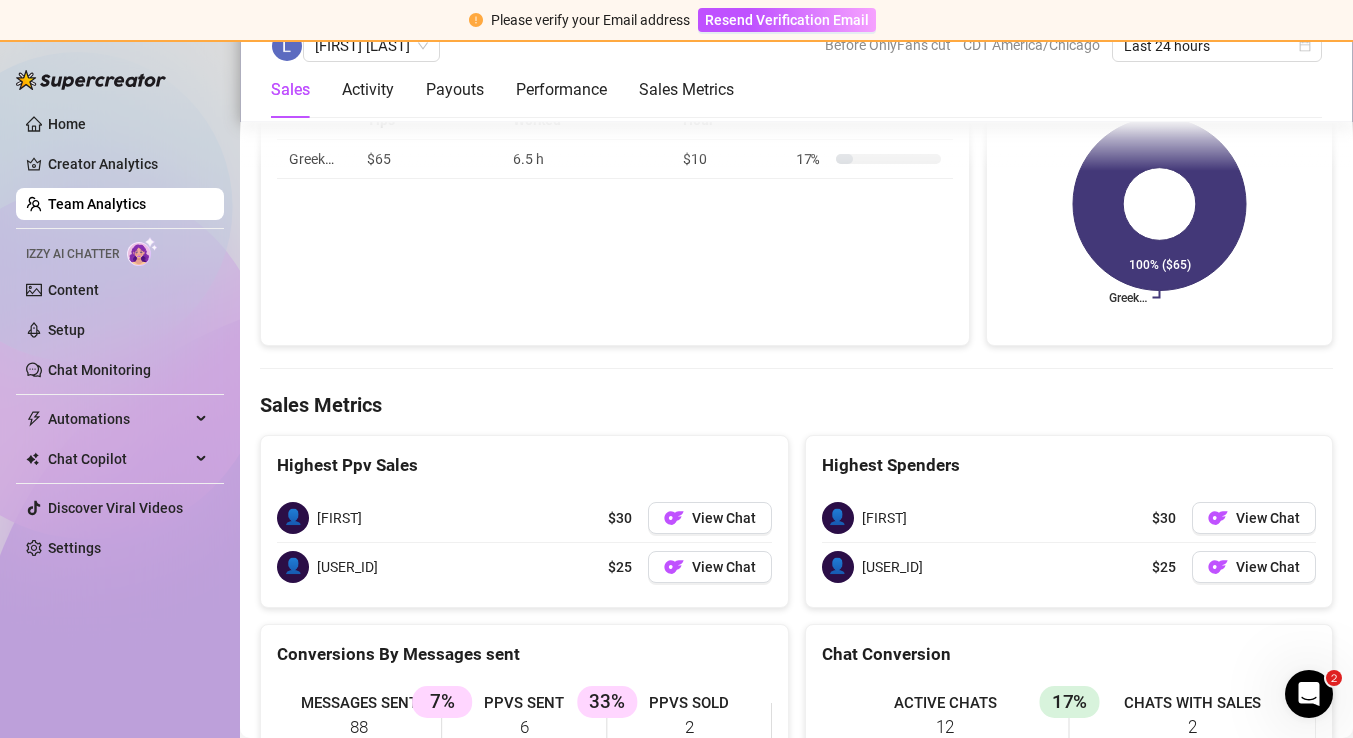 click on "Team Analytics" at bounding box center (97, 204) 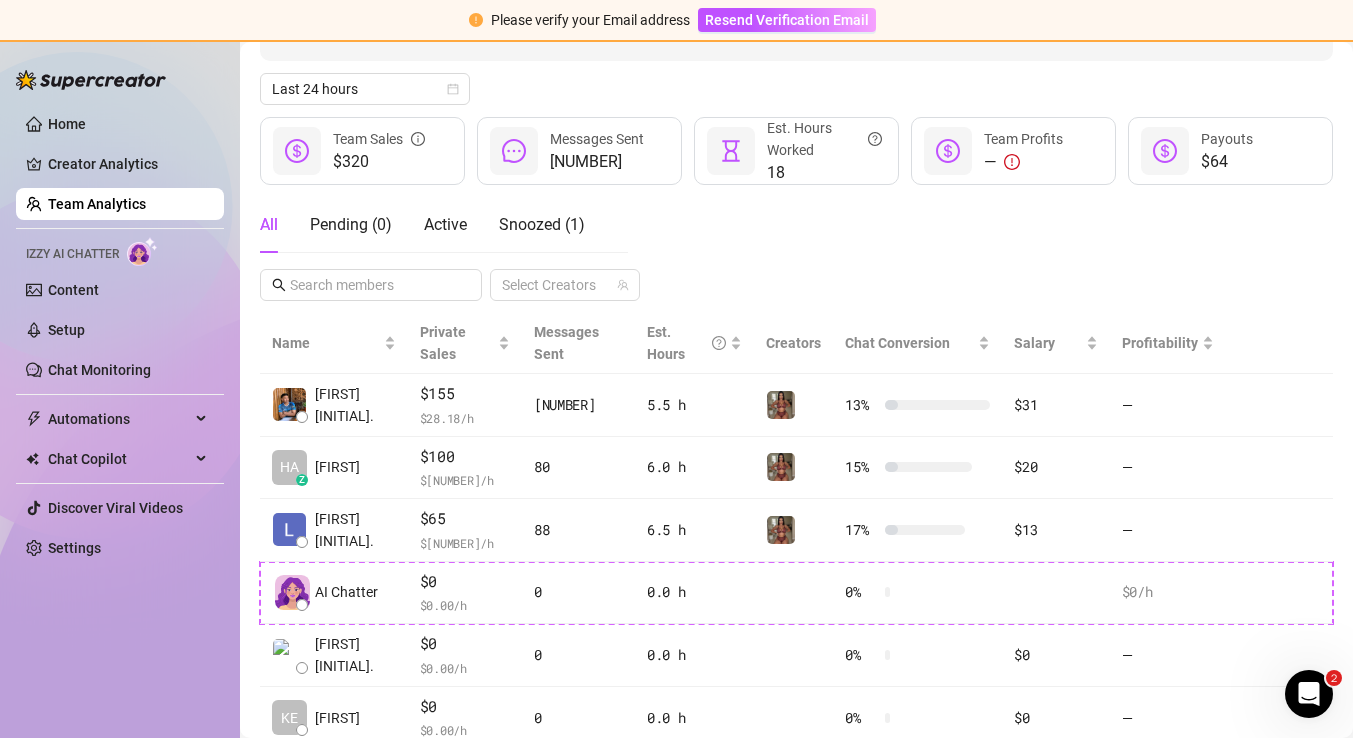 scroll, scrollTop: 201, scrollLeft: 0, axis: vertical 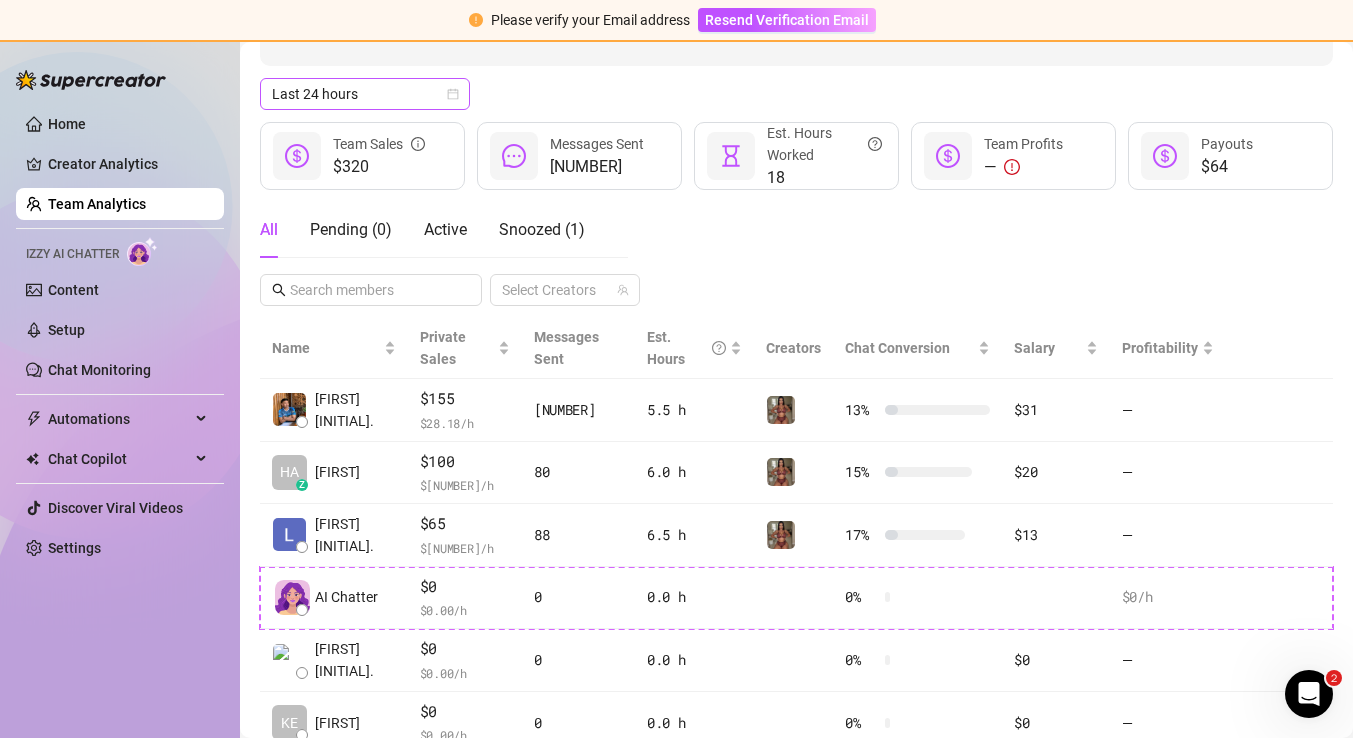 click on "Last 24 hours" at bounding box center (365, 94) 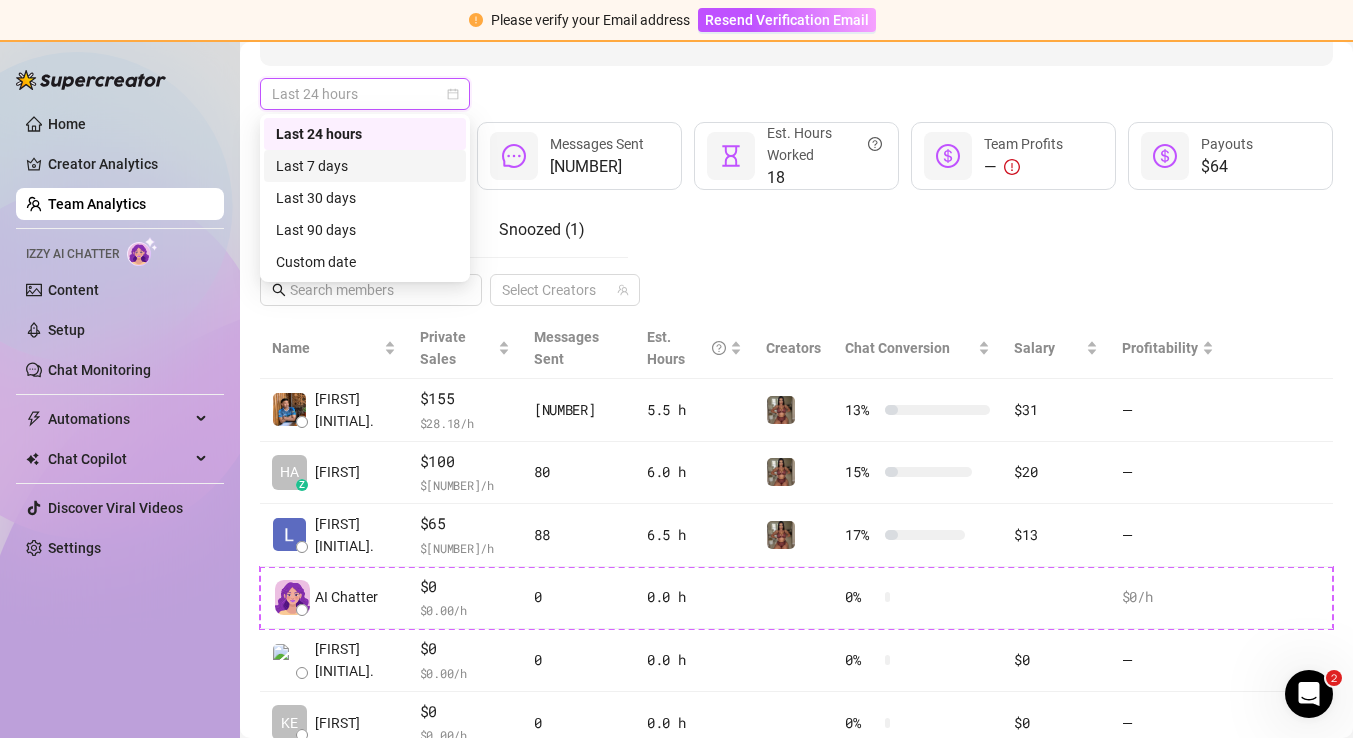 click on "Last 7 days" at bounding box center [365, 166] 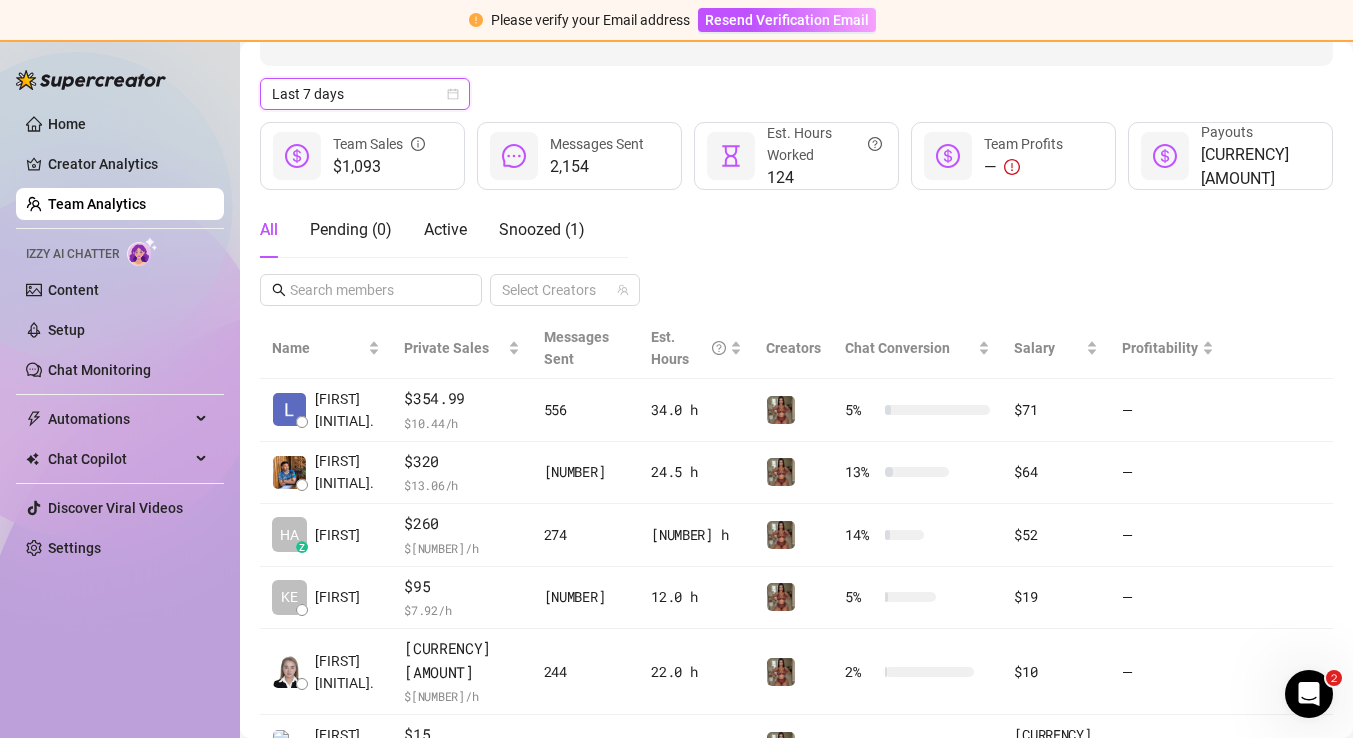 click on "Last 7 days Last 7 days" at bounding box center [796, 94] 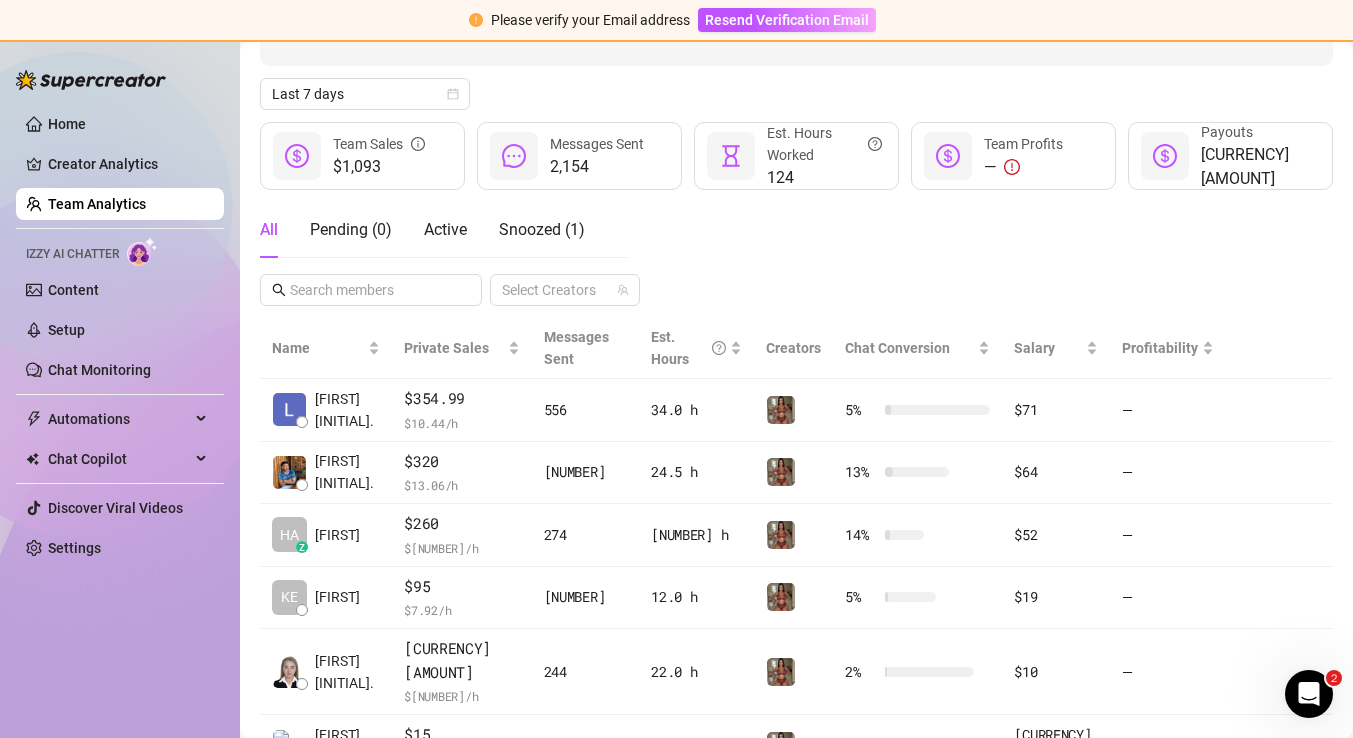 click on "All Pending ( [NUMBER] ) Active Snoozed ( [NUMBER] )   Select Creators" at bounding box center (796, 254) 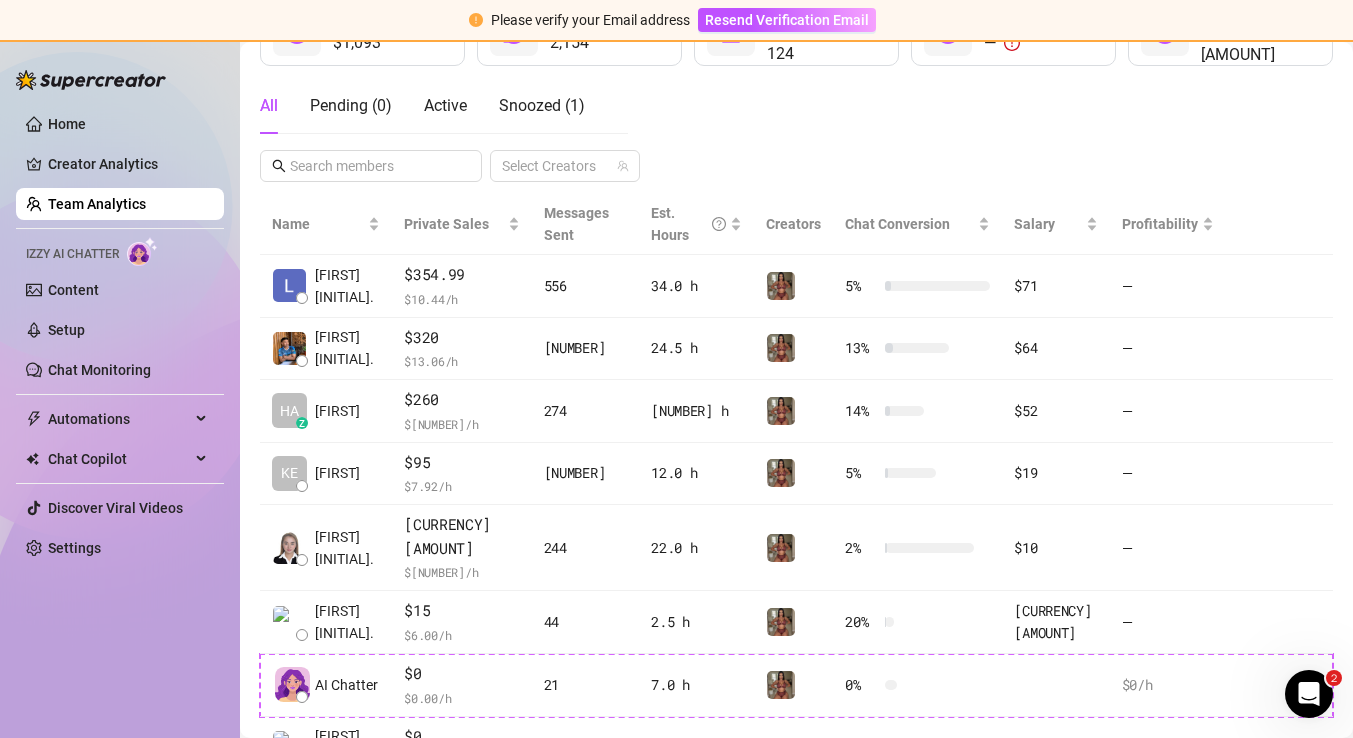 scroll, scrollTop: 328, scrollLeft: 0, axis: vertical 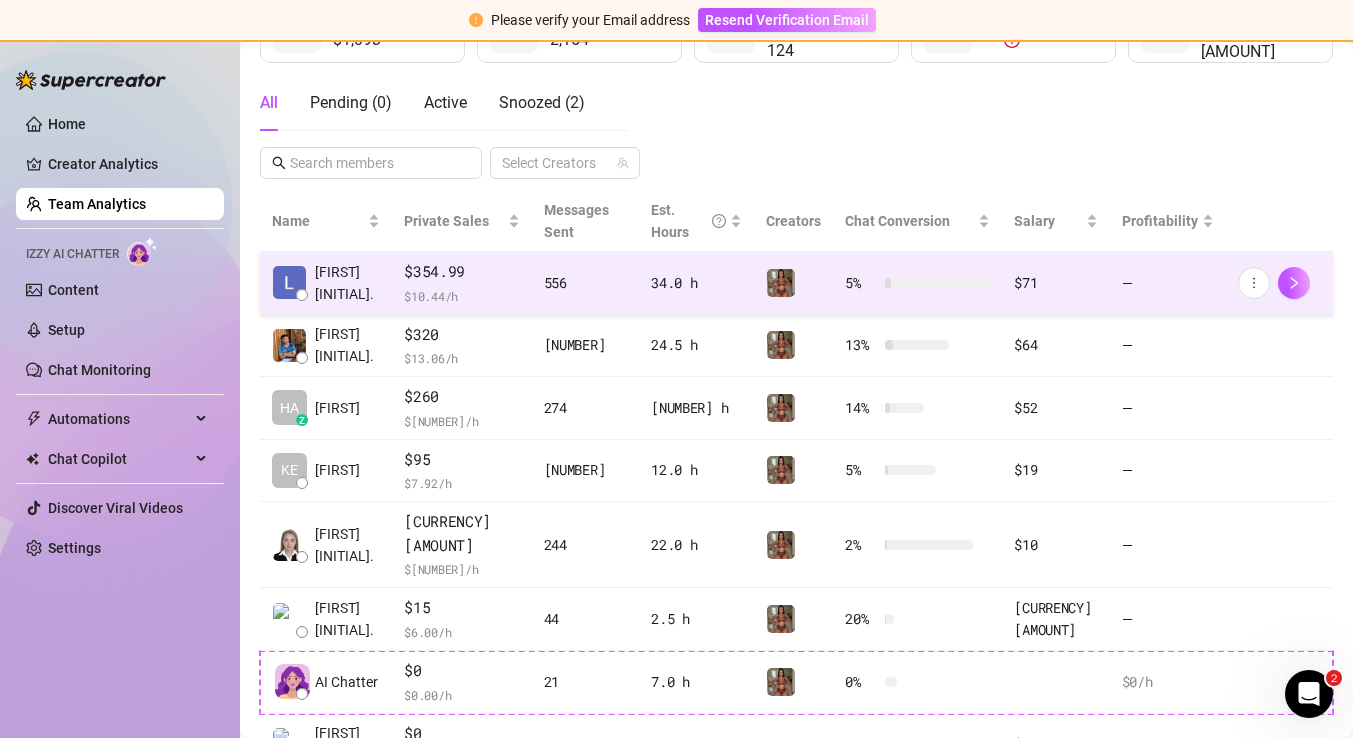 click on "556" at bounding box center (586, 283) 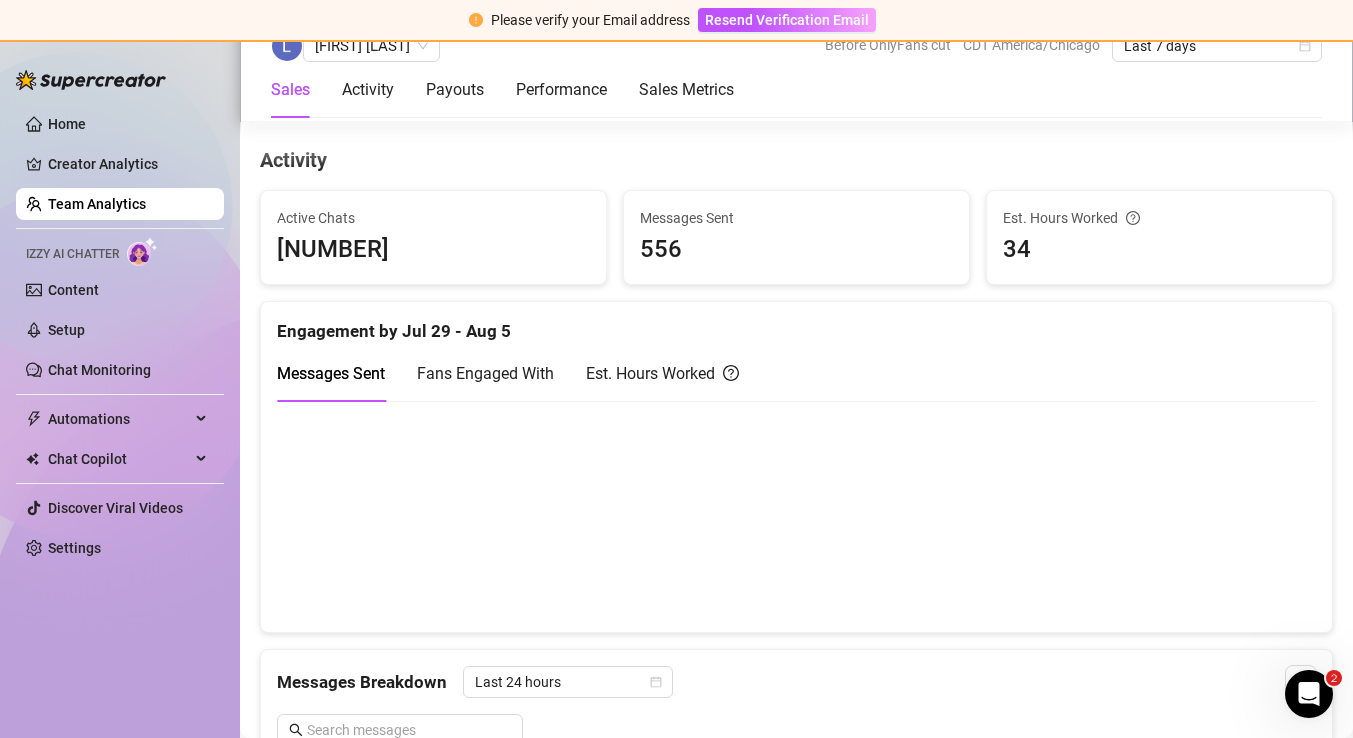 scroll, scrollTop: 821, scrollLeft: 0, axis: vertical 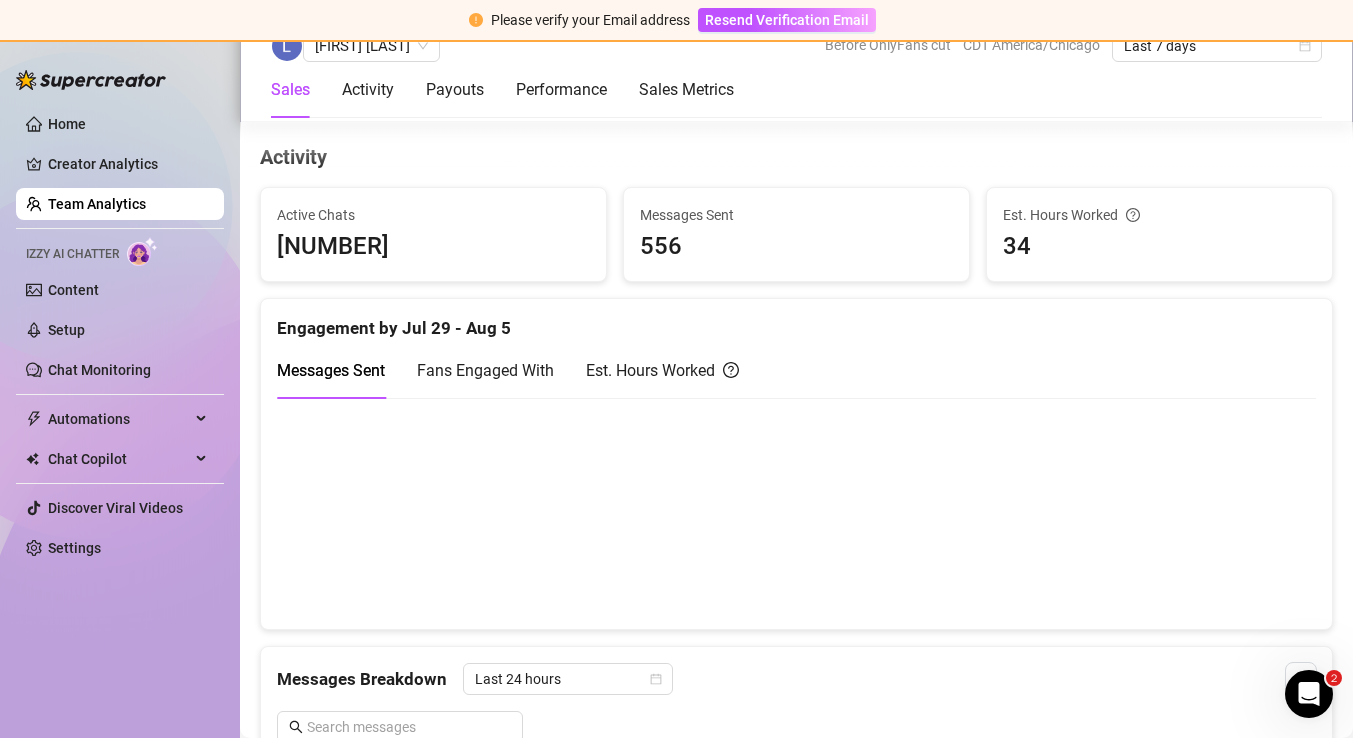 click on "Fans Engaged With" at bounding box center [485, 370] 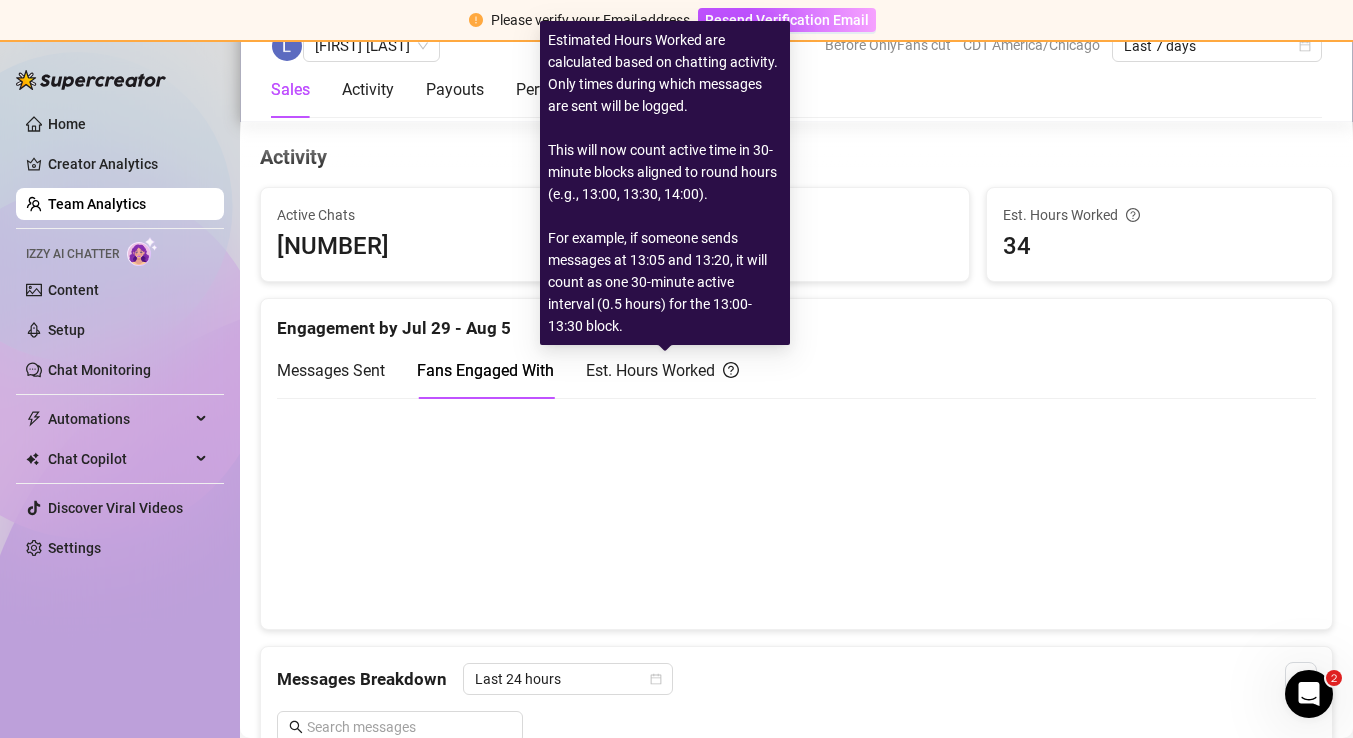 click on "Est. Hours Worked" at bounding box center [662, 370] 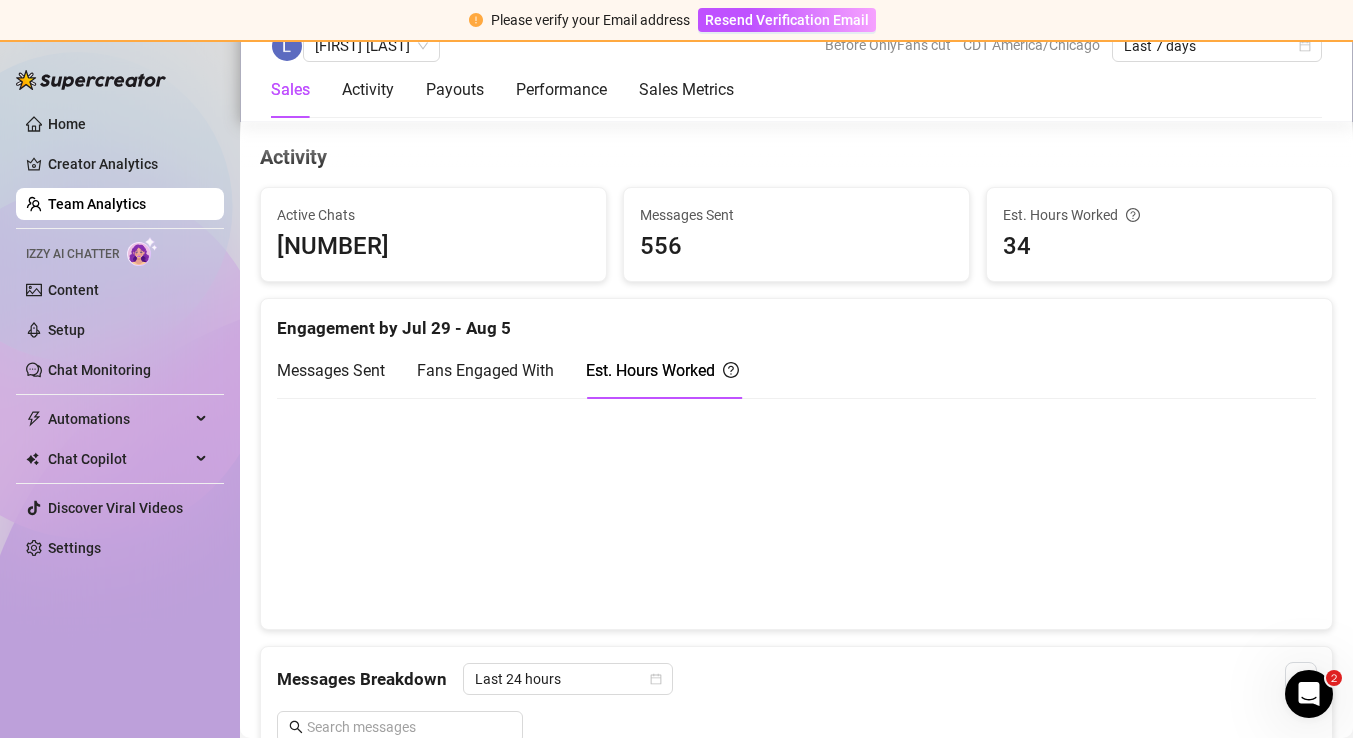 click on "Messages Sent" at bounding box center (331, 370) 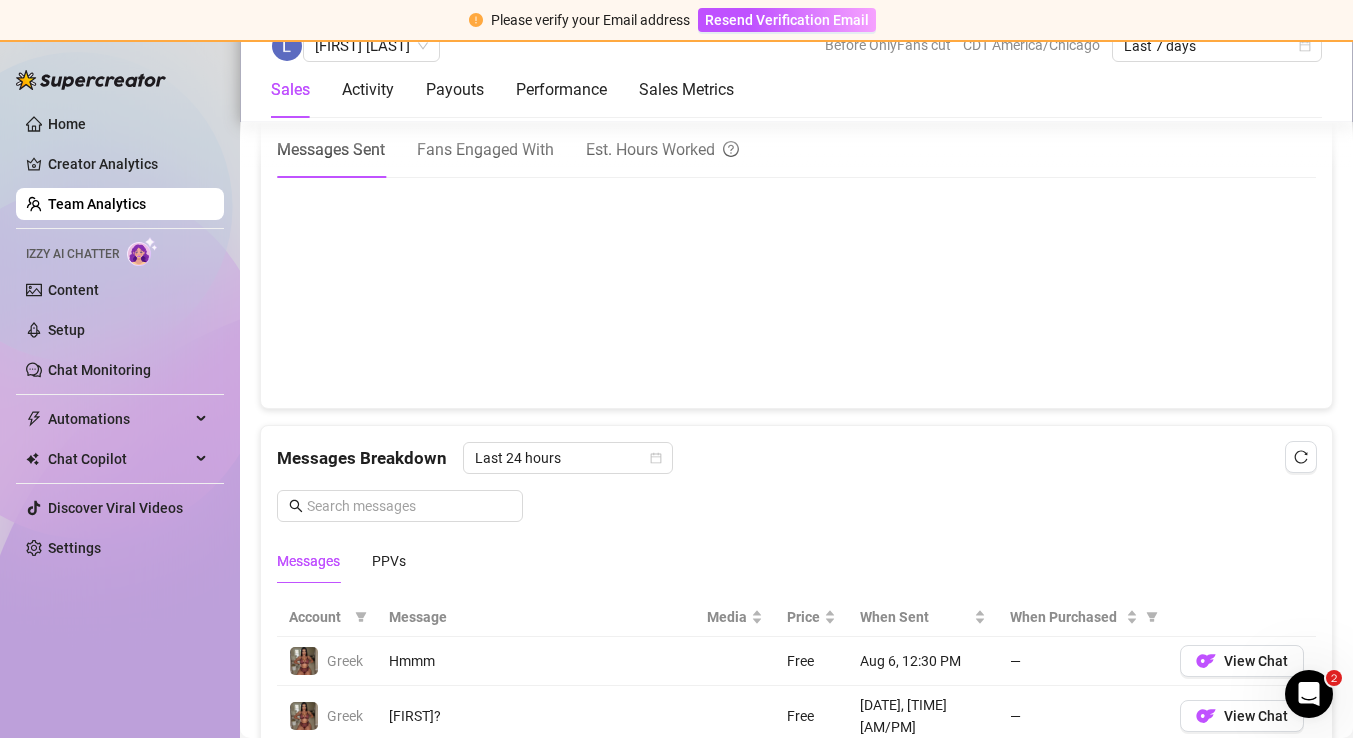 scroll, scrollTop: 1307, scrollLeft: 0, axis: vertical 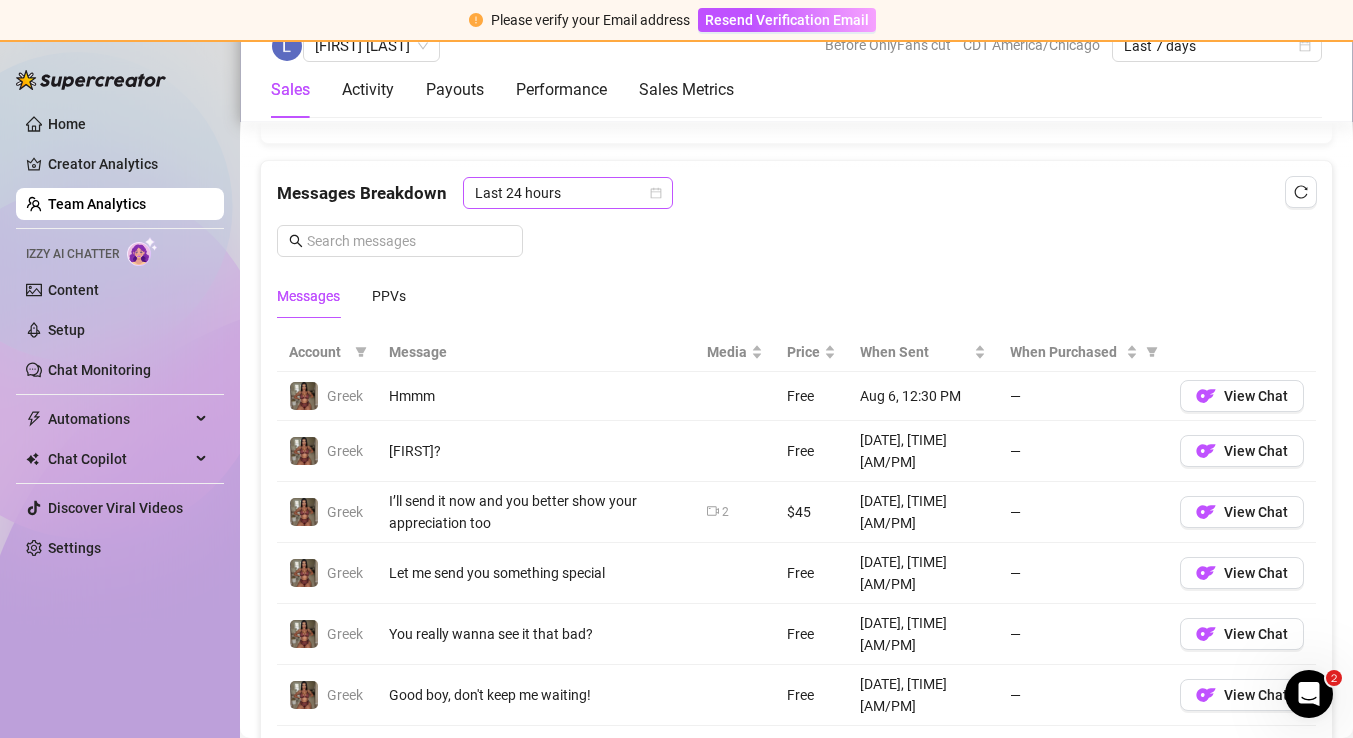 click on "Last 24 hours" at bounding box center [568, 193] 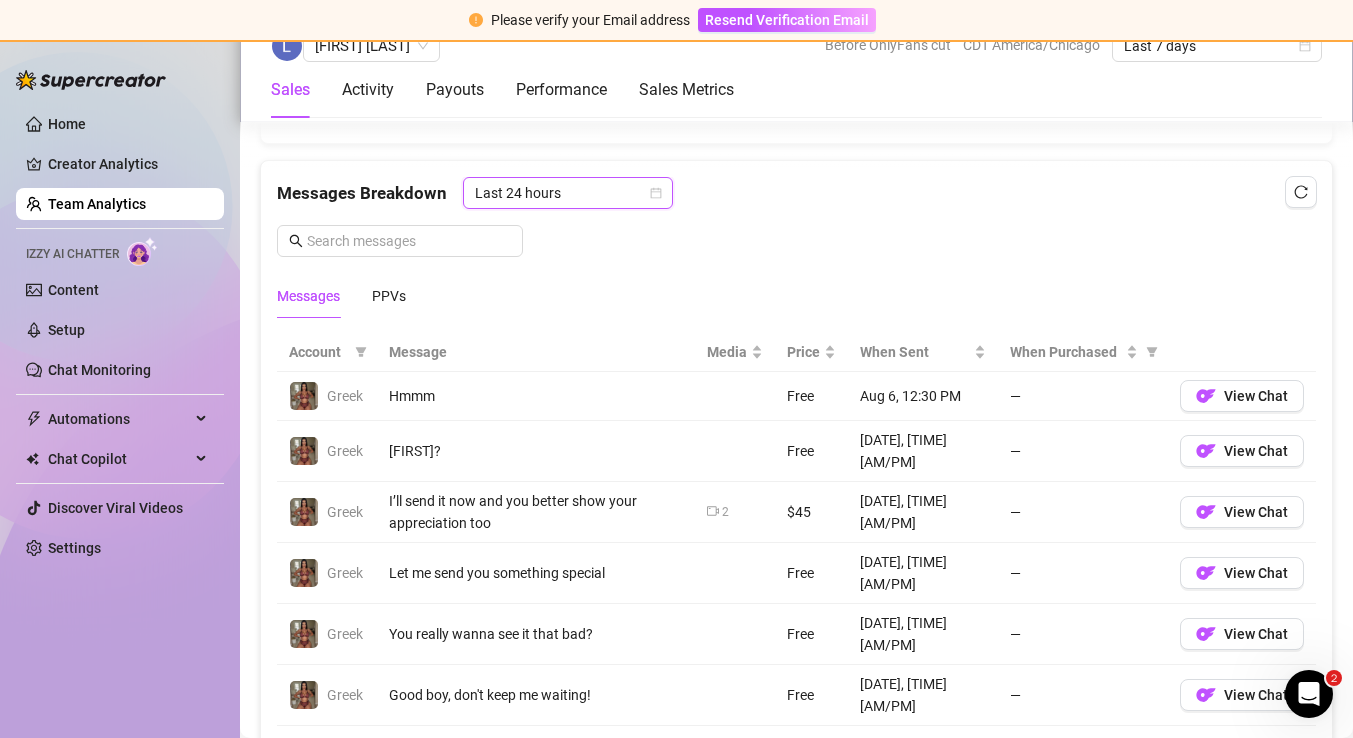 click on "Last 24 hours" at bounding box center (568, 193) 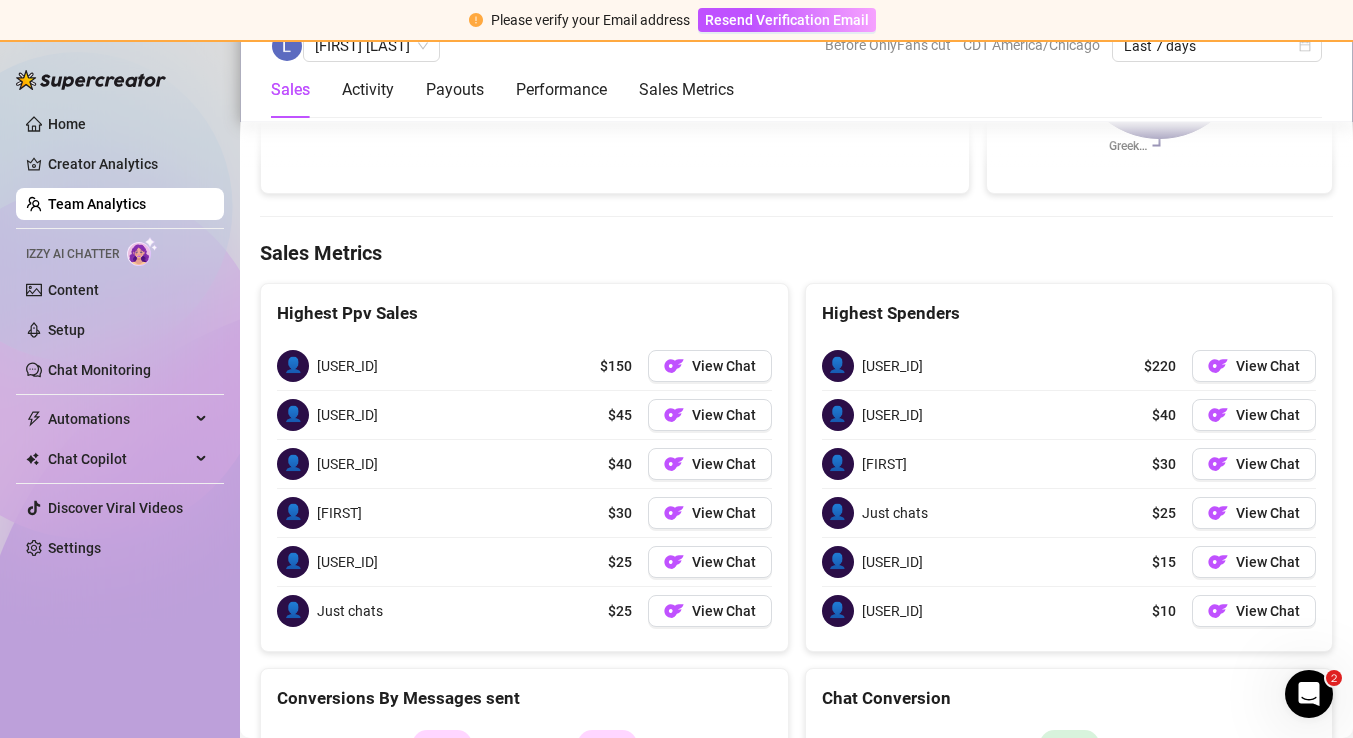 scroll, scrollTop: 2963, scrollLeft: 0, axis: vertical 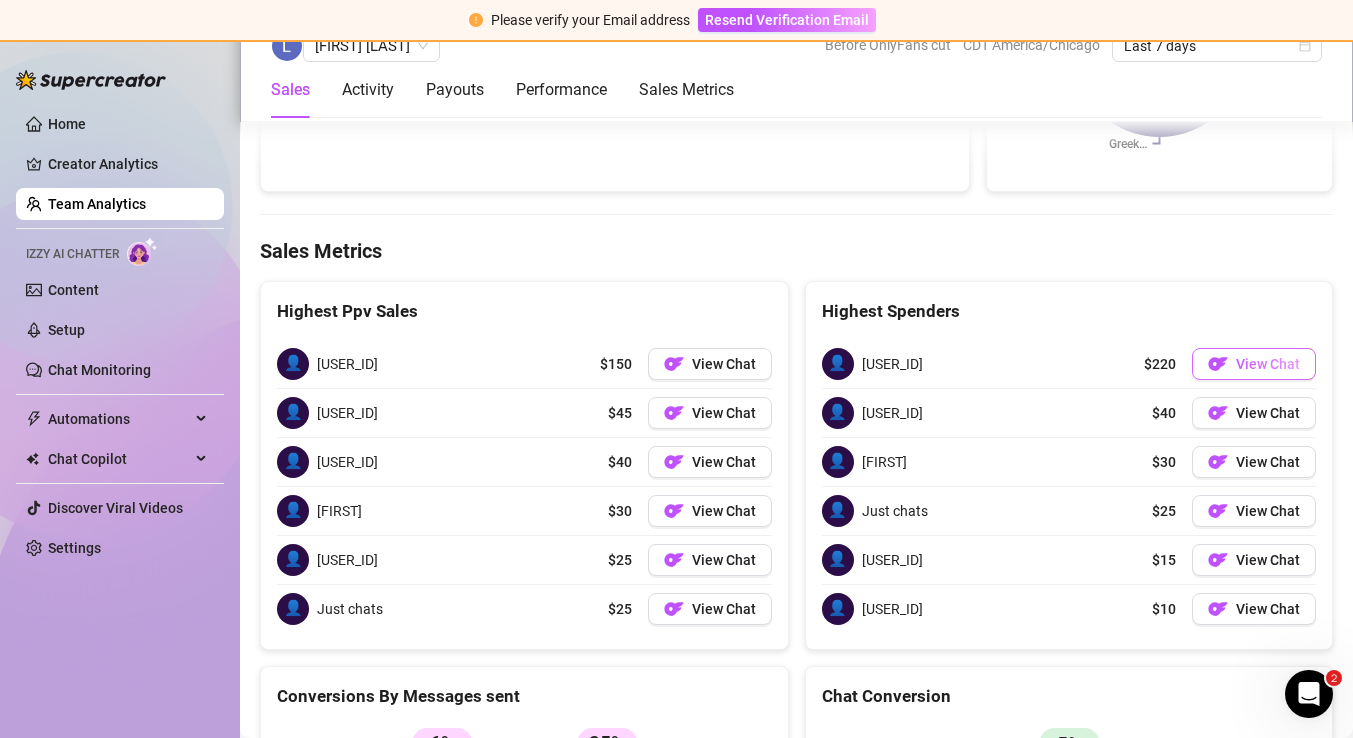 click at bounding box center (1218, 364) 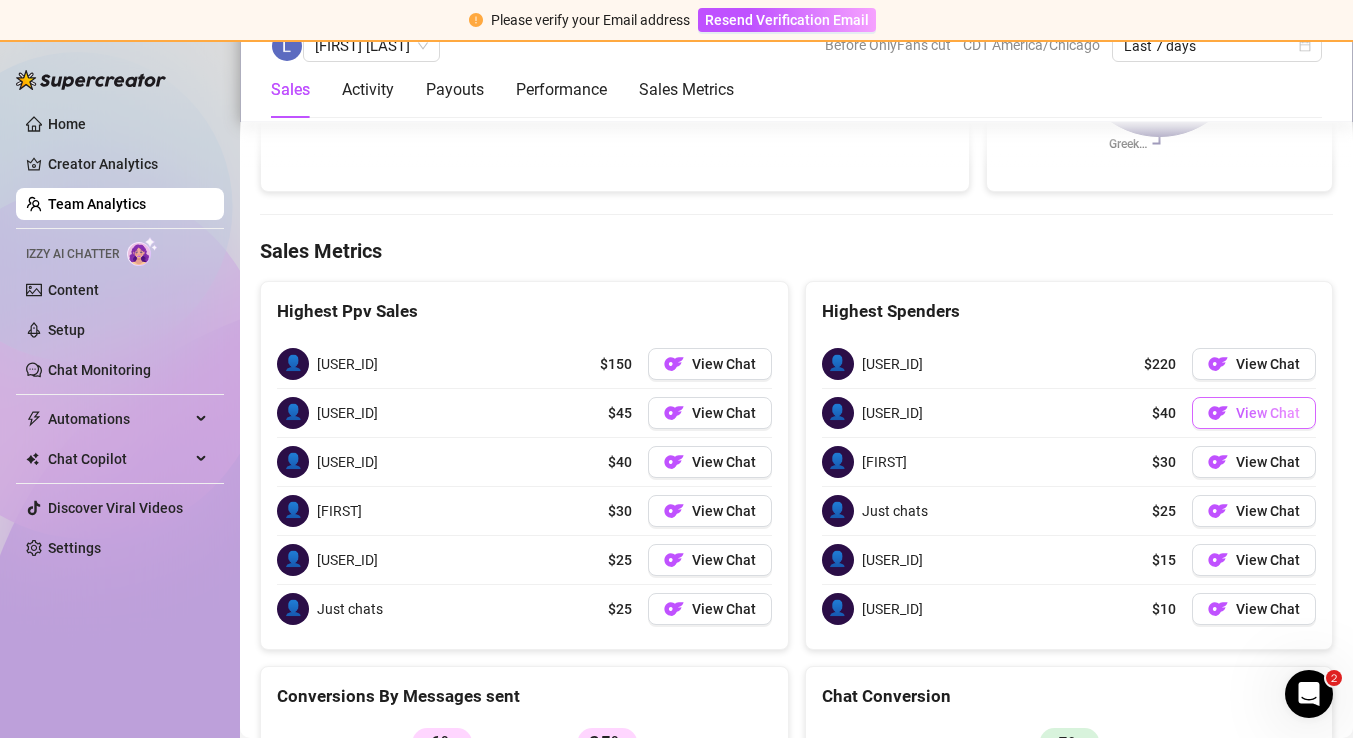 click on "View Chat" at bounding box center (1254, 413) 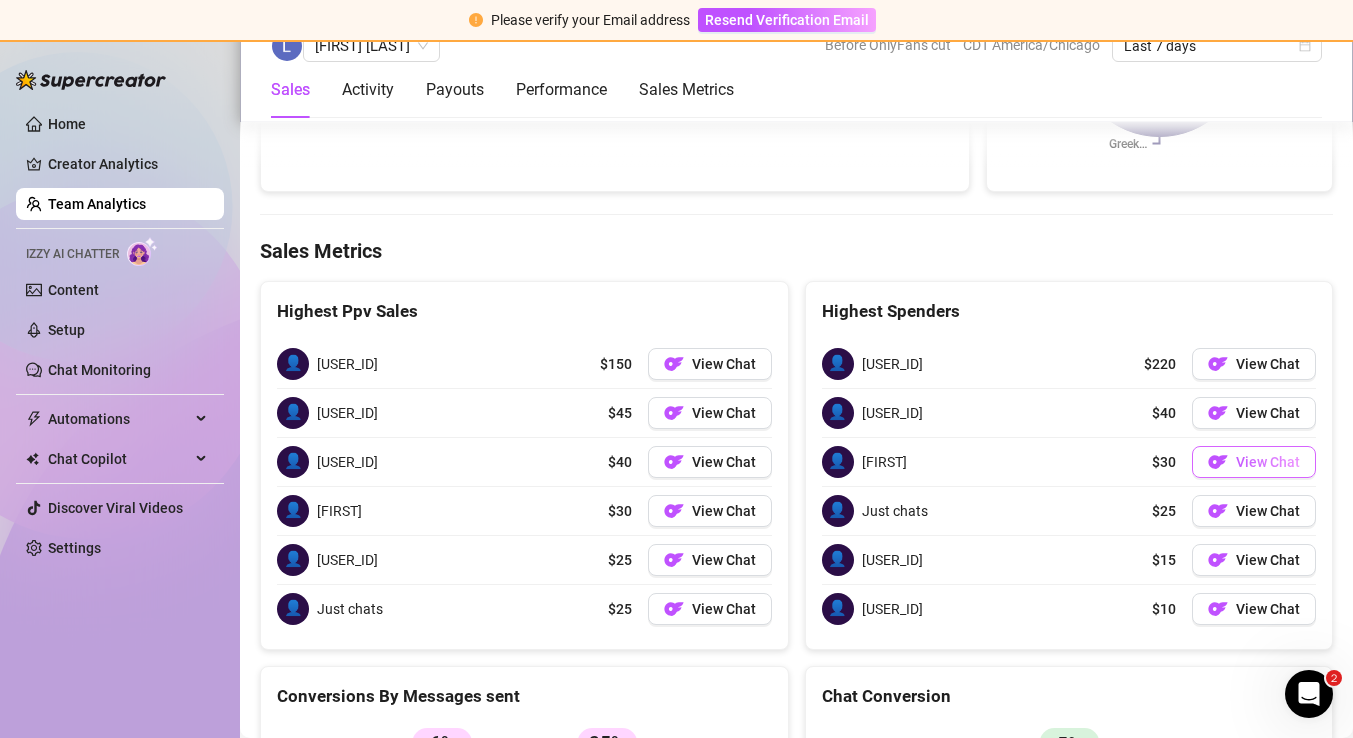 click on "View Chat" at bounding box center [1268, 462] 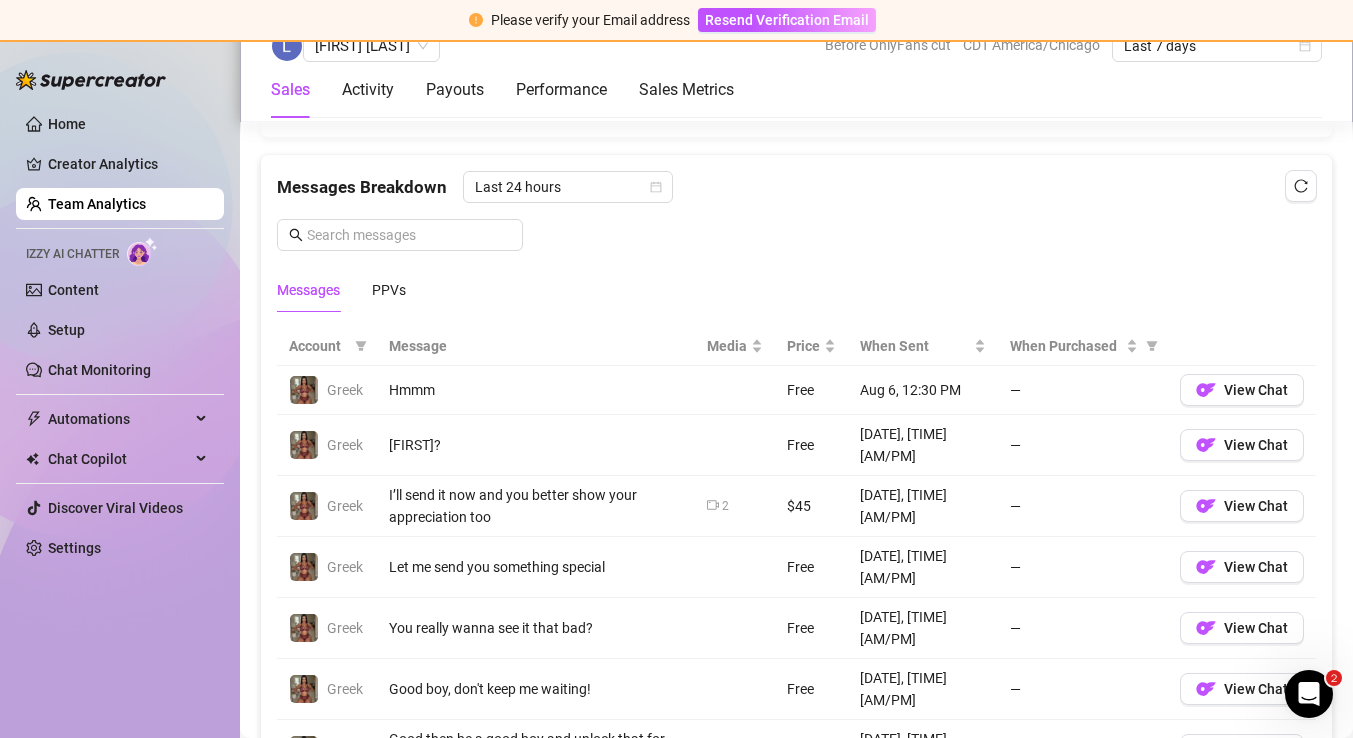 scroll, scrollTop: 725, scrollLeft: 0, axis: vertical 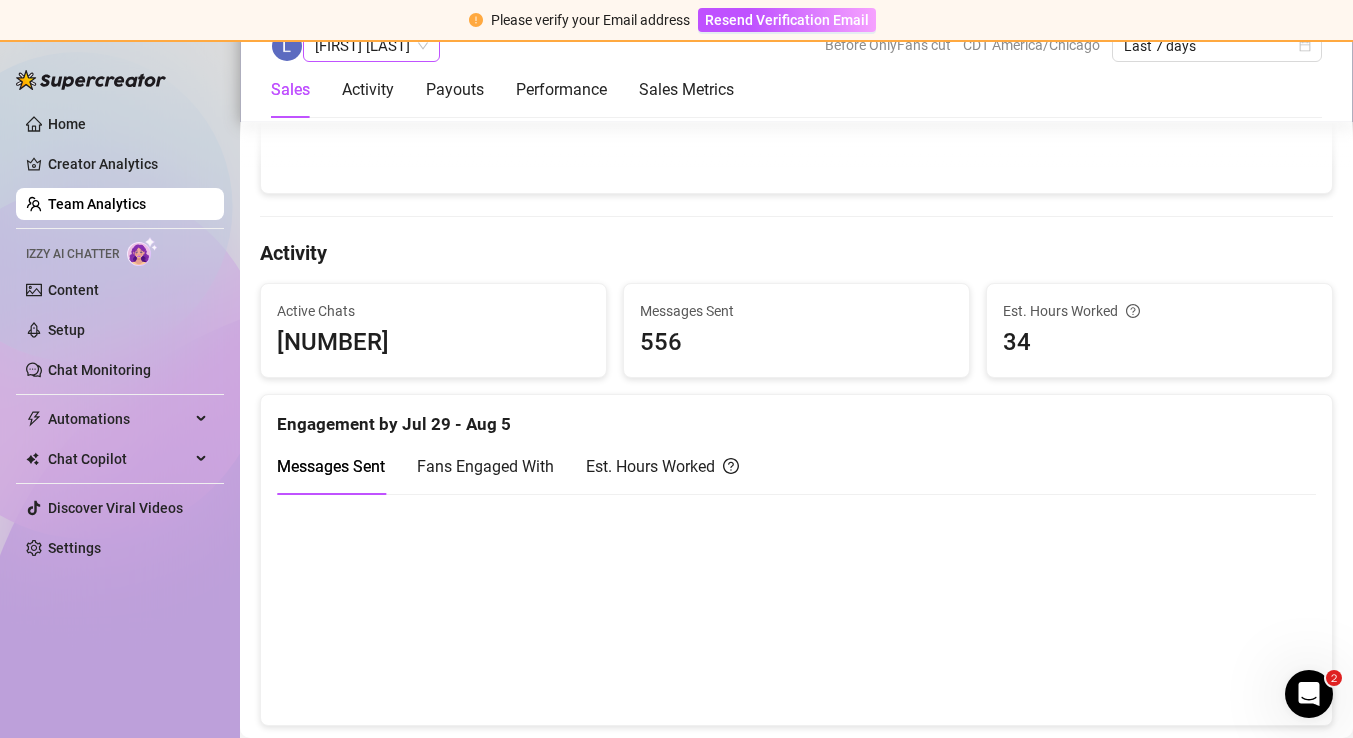 click on "[FIRST] [LAST]" at bounding box center [371, 46] 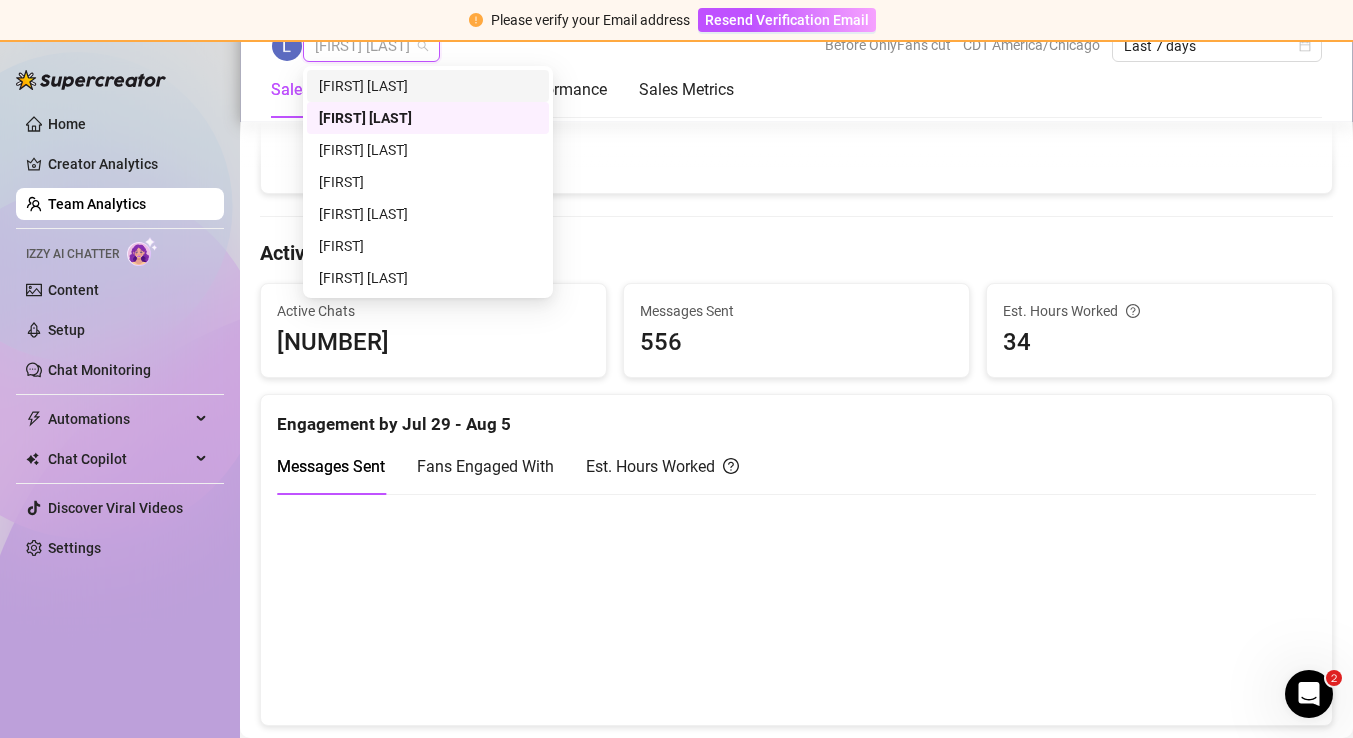 click on "[FIRST] [LAST]" at bounding box center (428, 86) 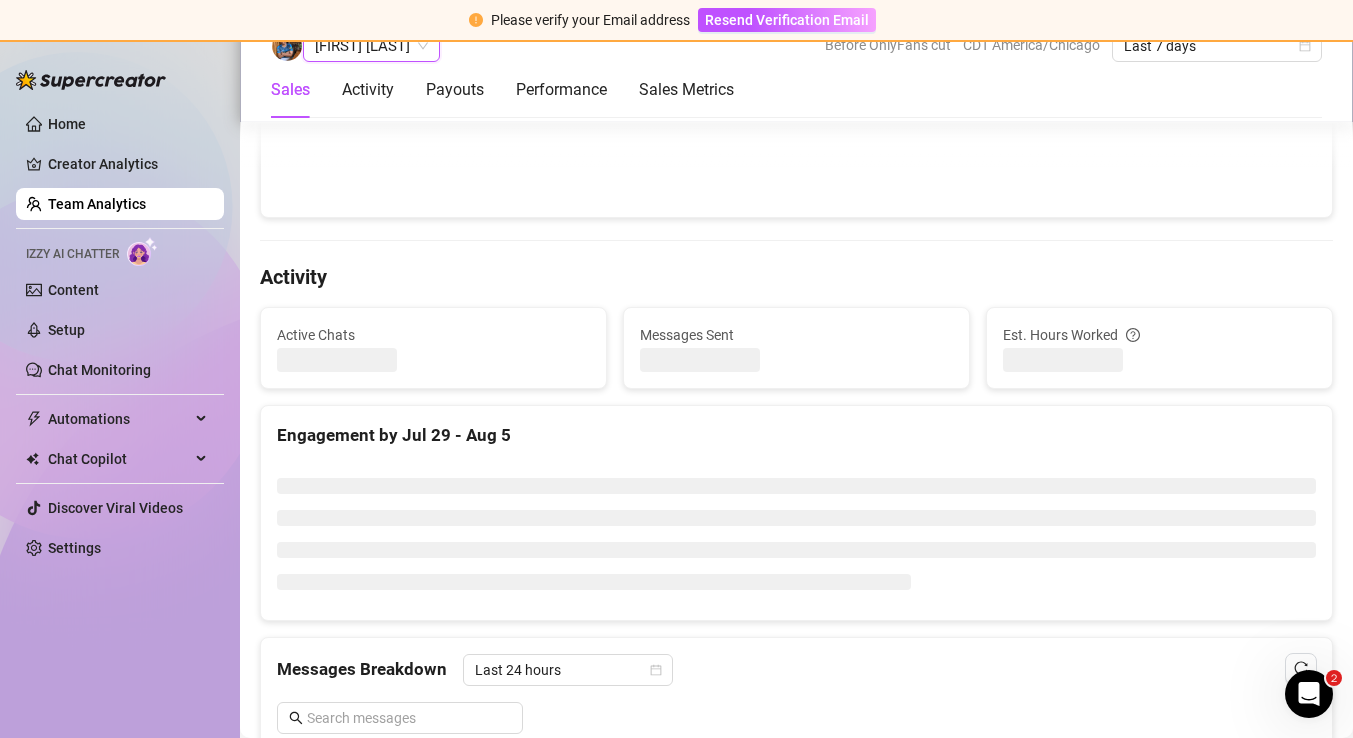 click on "[FIRST] [LAST] [FIRST] [LAST] Before OnlyFans cut CDT America/Chicago Last 7 days" at bounding box center (796, 46) 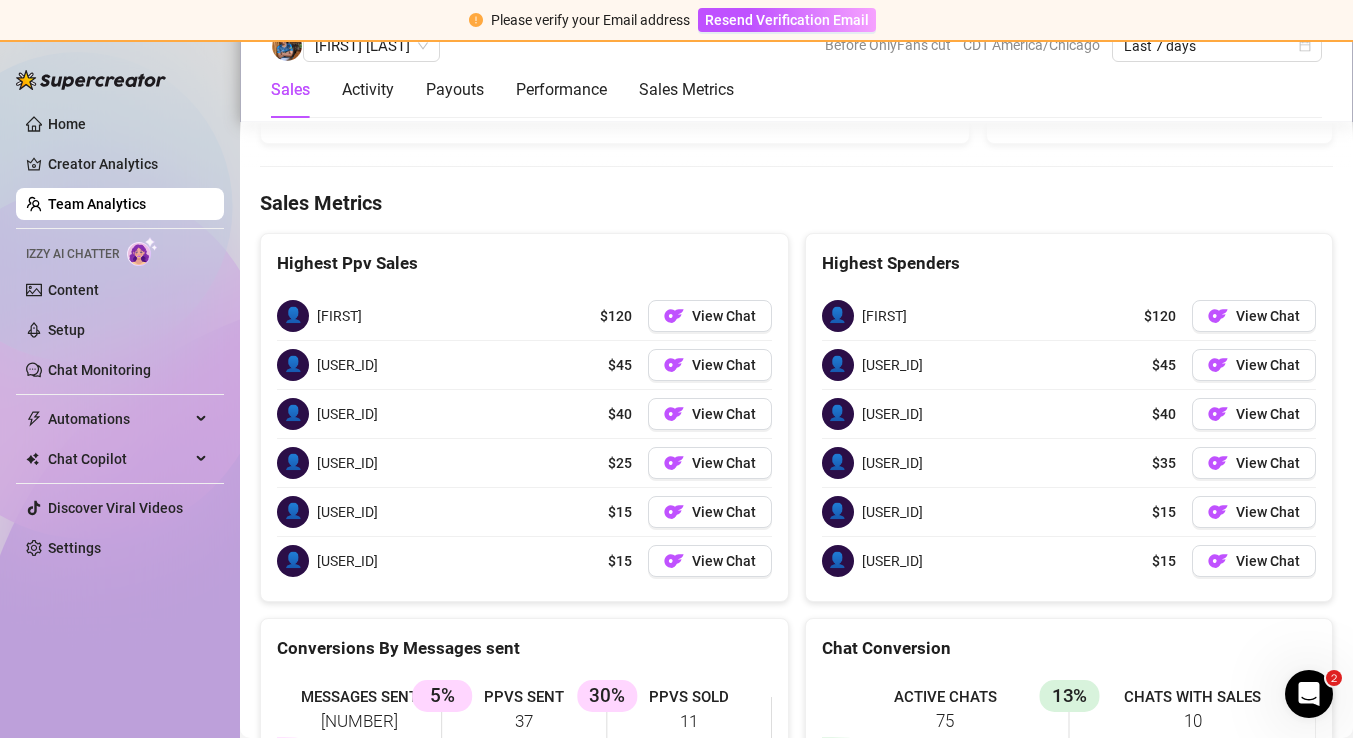 scroll, scrollTop: 3022, scrollLeft: 0, axis: vertical 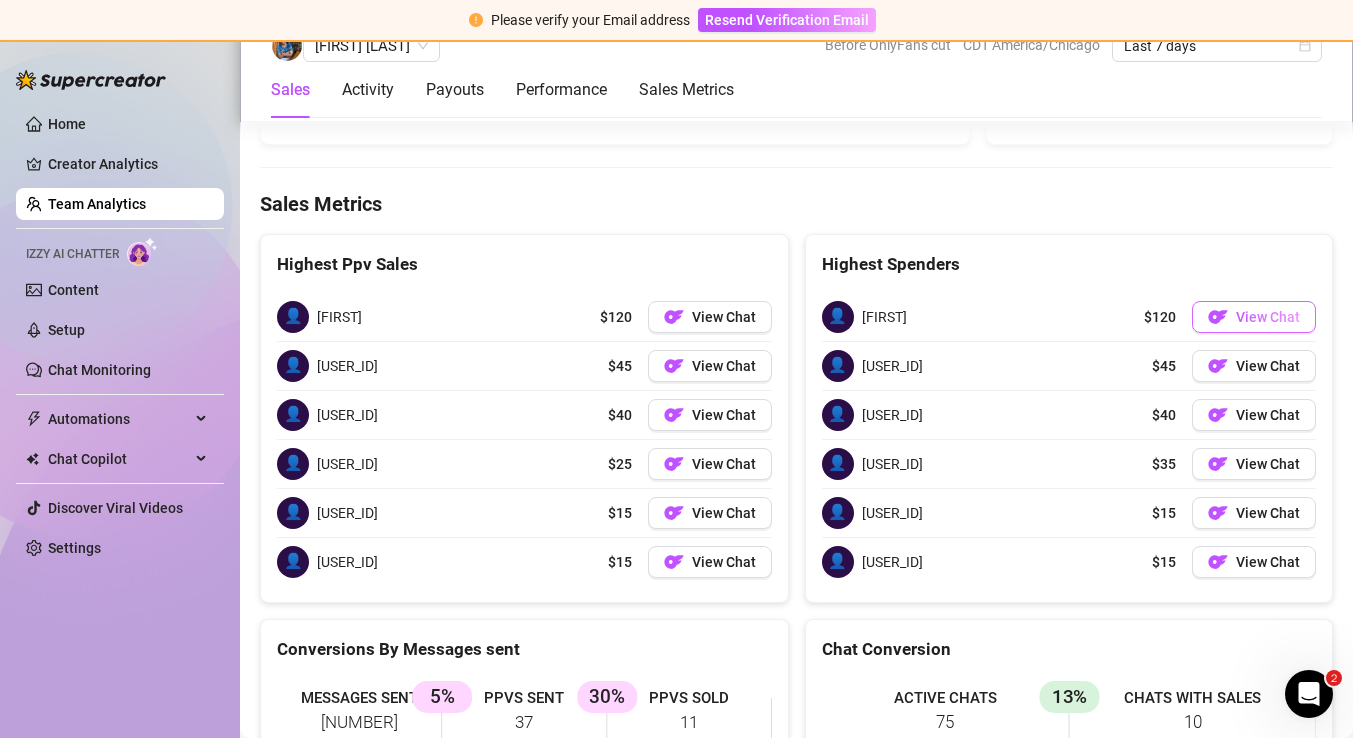 click at bounding box center (1218, 317) 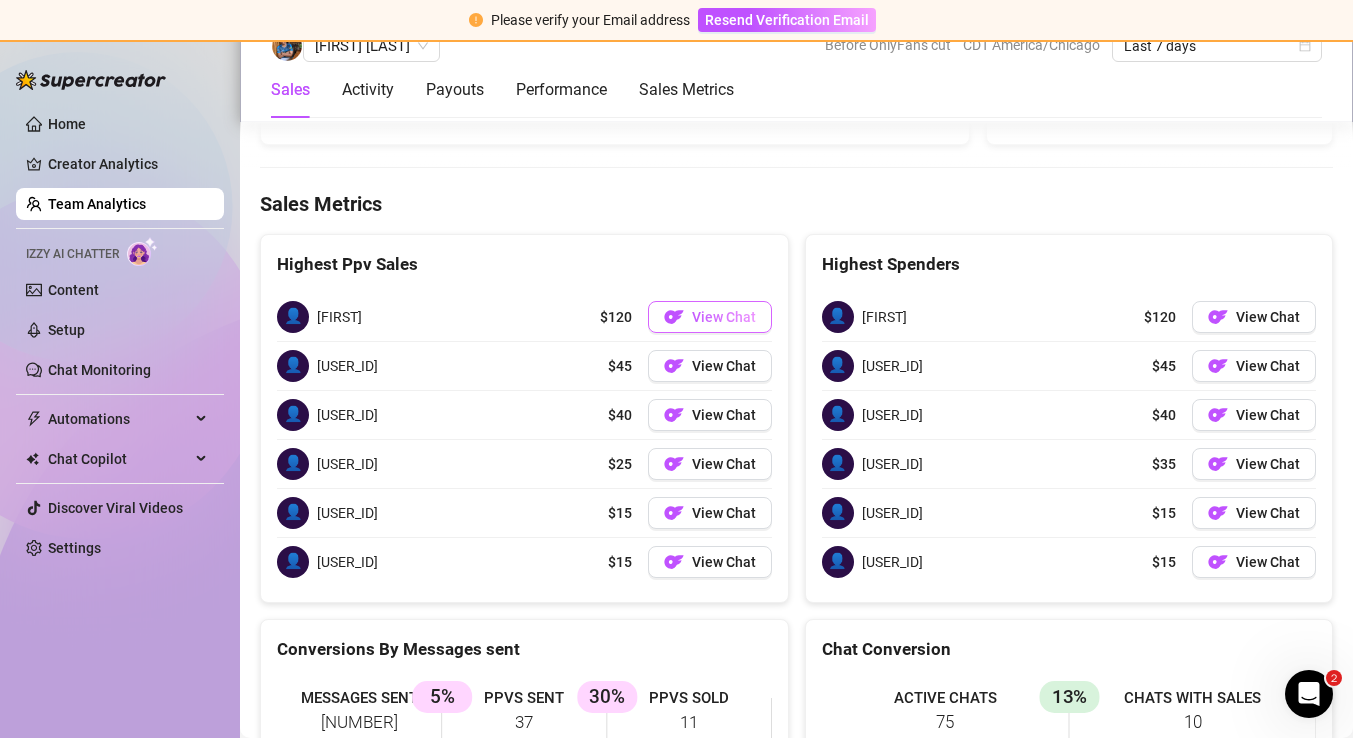 click on "View Chat" at bounding box center (710, 317) 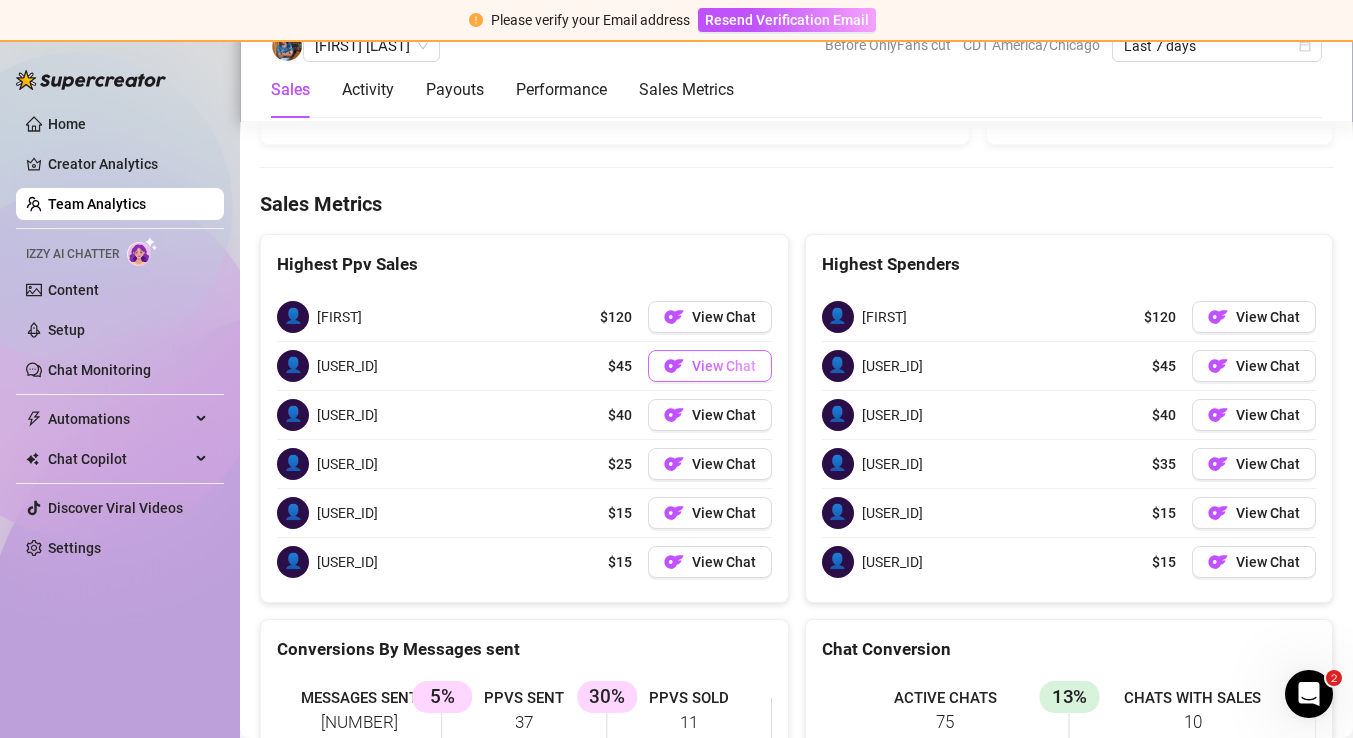 click on "View Chat" at bounding box center [710, 366] 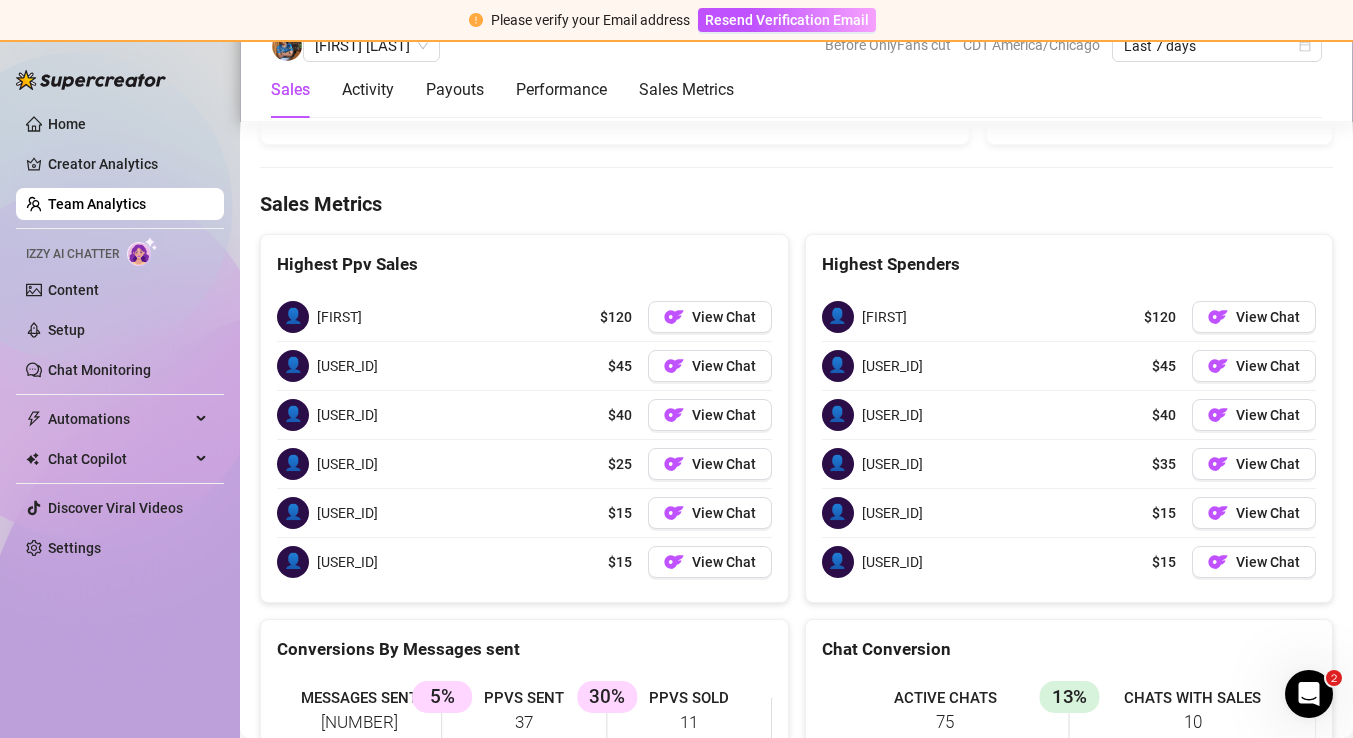 click on "Team Analytics" at bounding box center (97, 204) 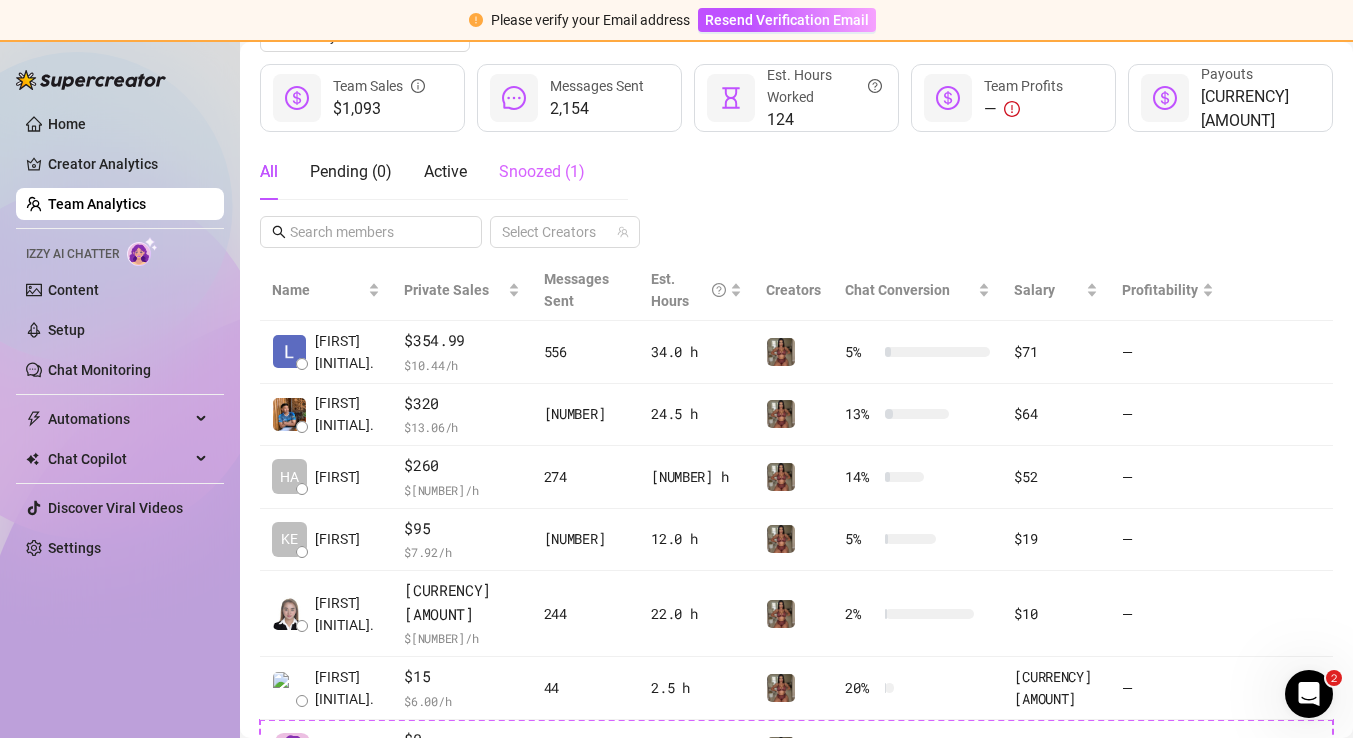 scroll, scrollTop: 154, scrollLeft: 0, axis: vertical 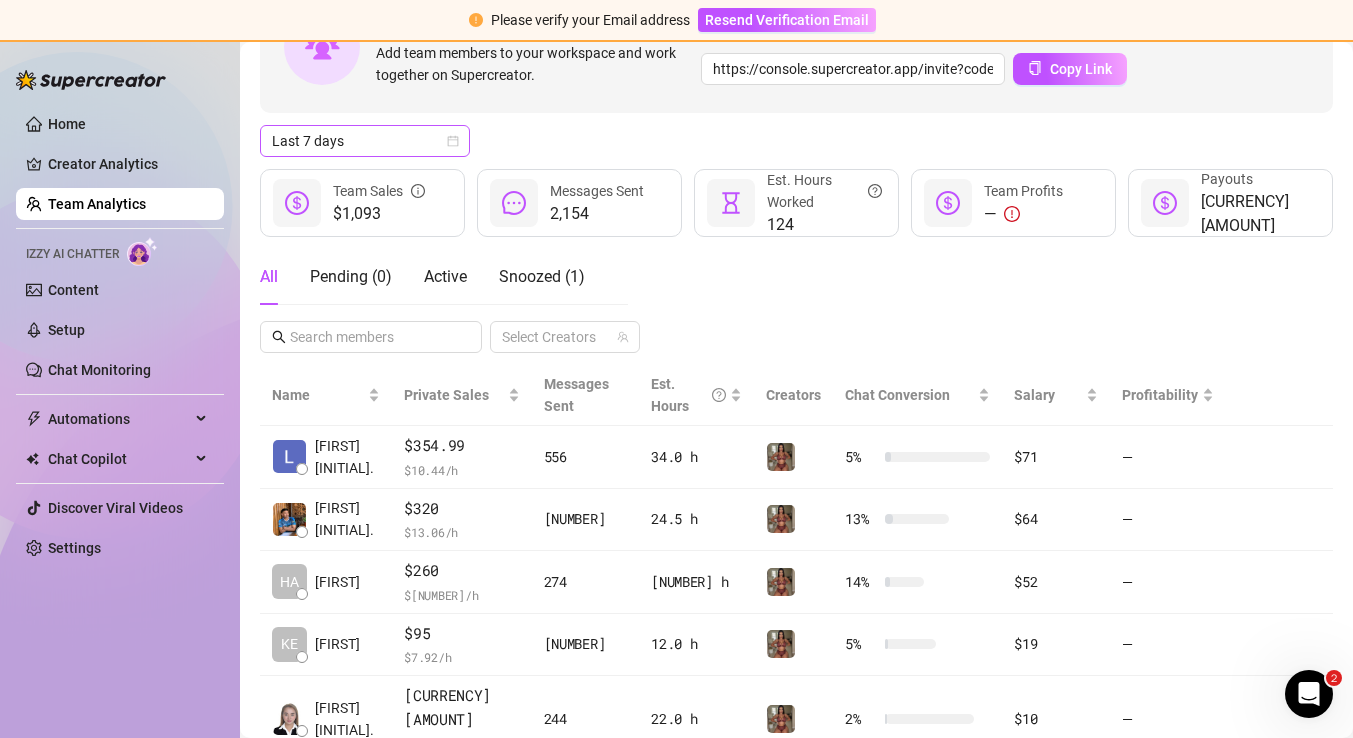 click 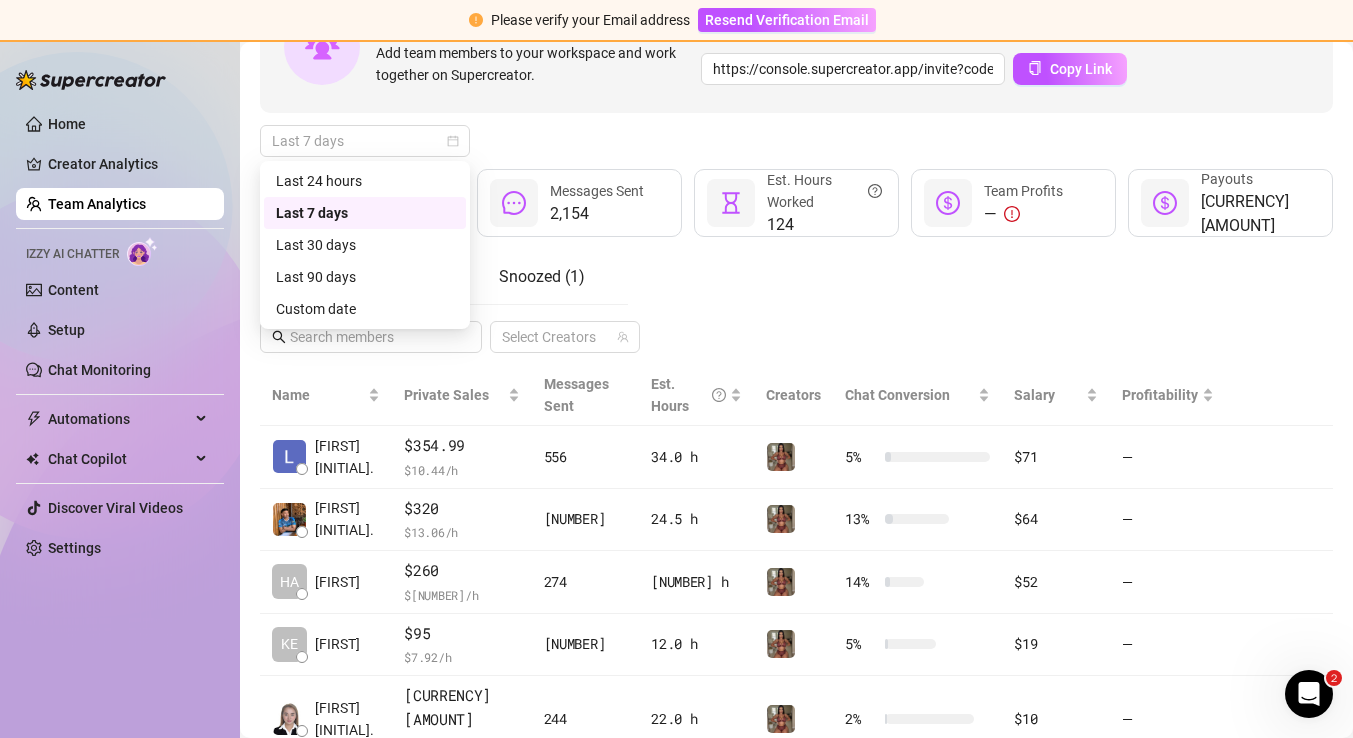 click on "Last 24 hours" at bounding box center [365, 181] 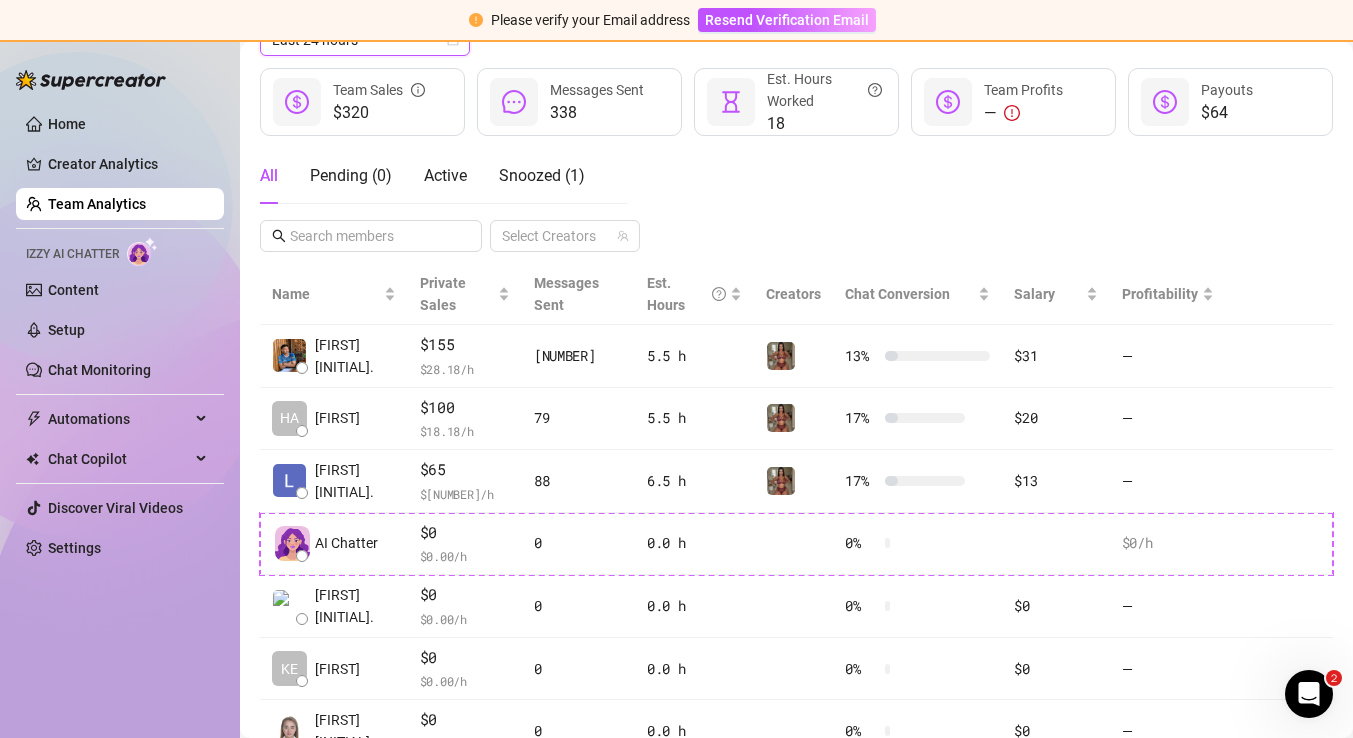 scroll, scrollTop: 237, scrollLeft: 0, axis: vertical 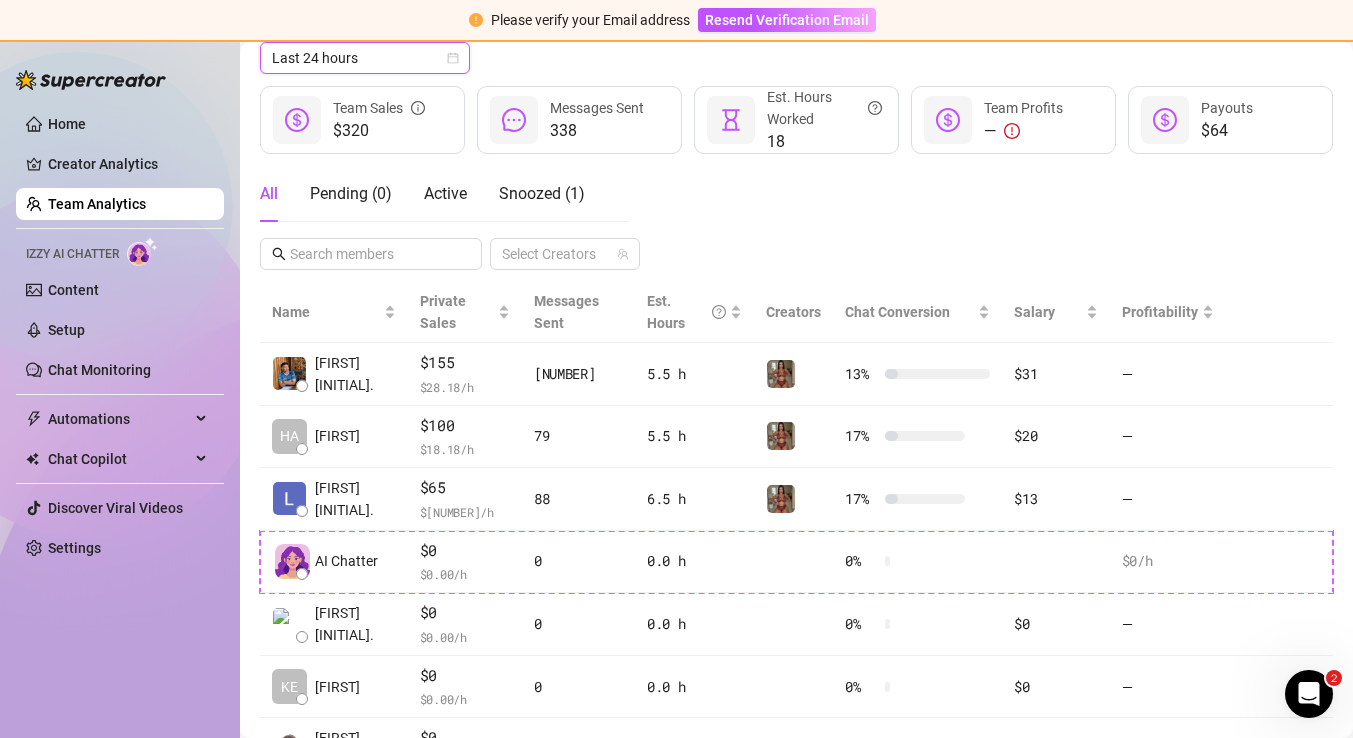 click on "Last 24 hours" at bounding box center (365, 58) 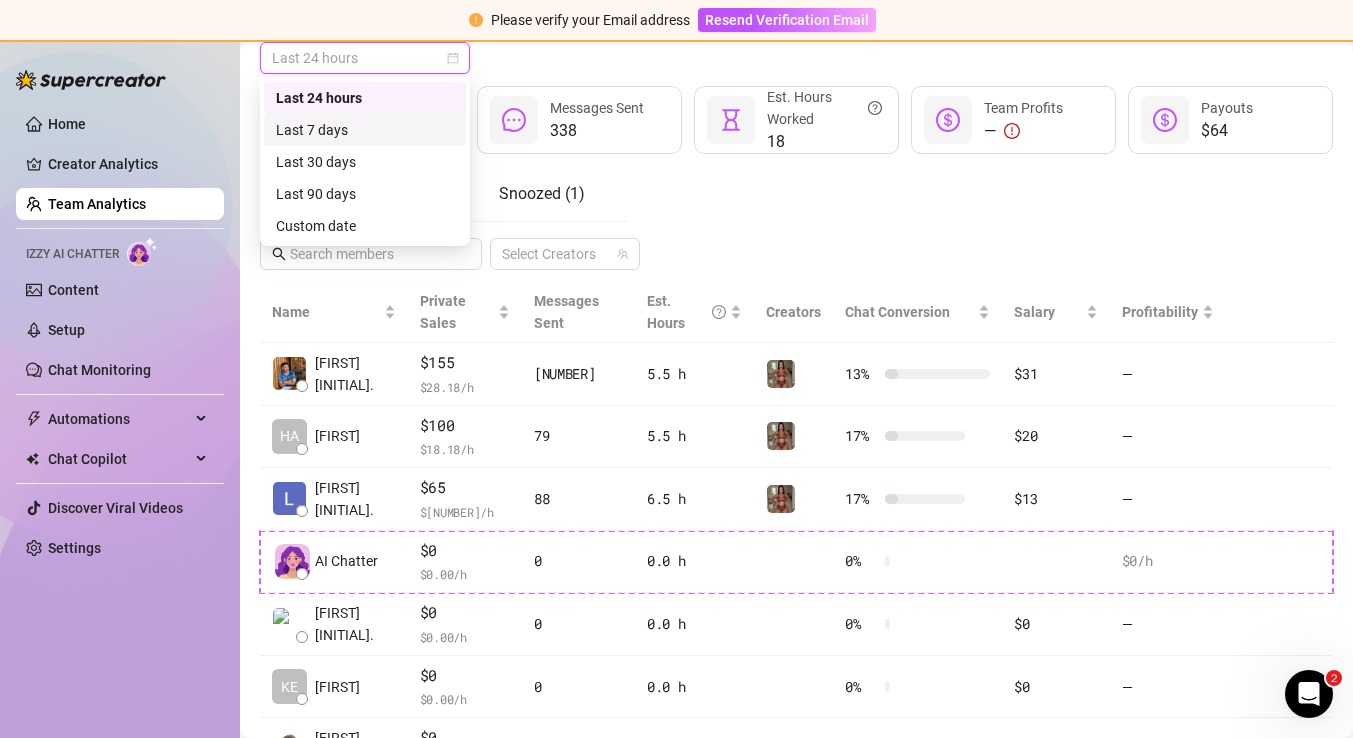 click on "Last 7 days" at bounding box center (365, 130) 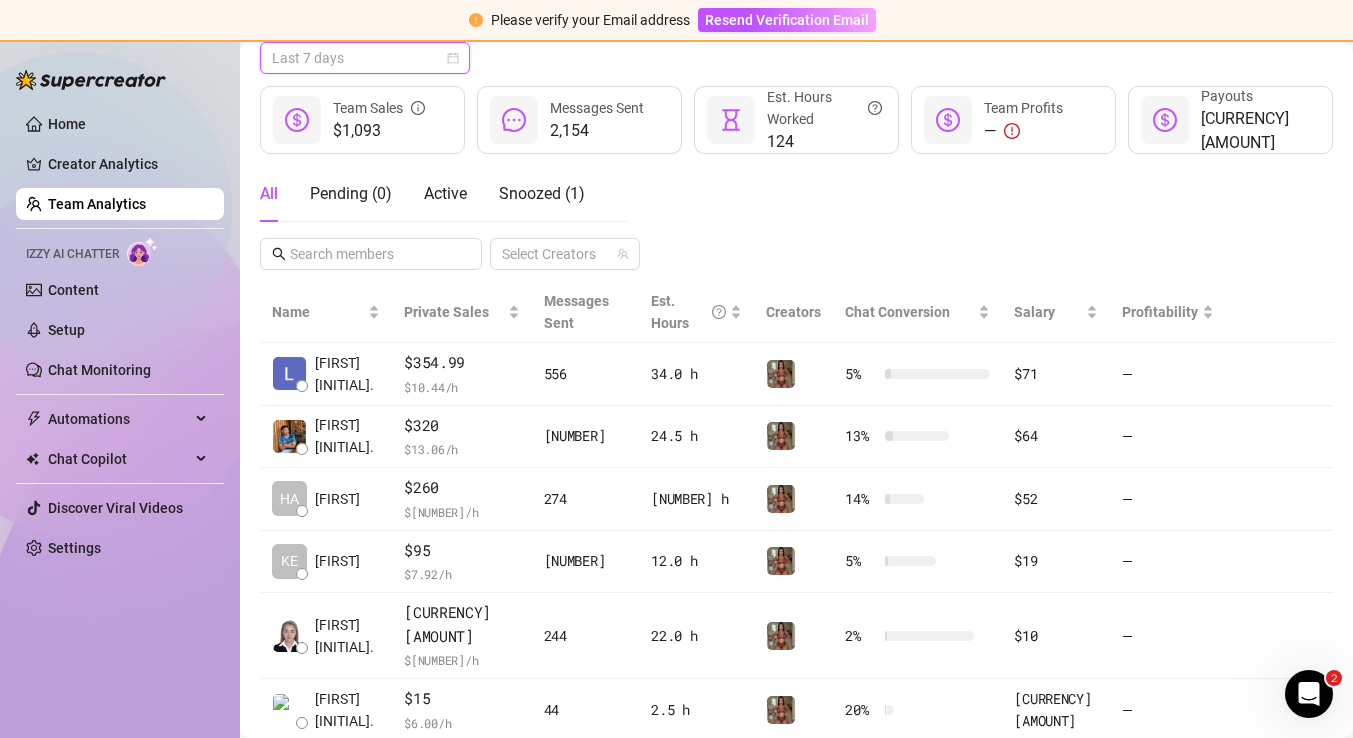 click on "Last 7 days" at bounding box center [365, 58] 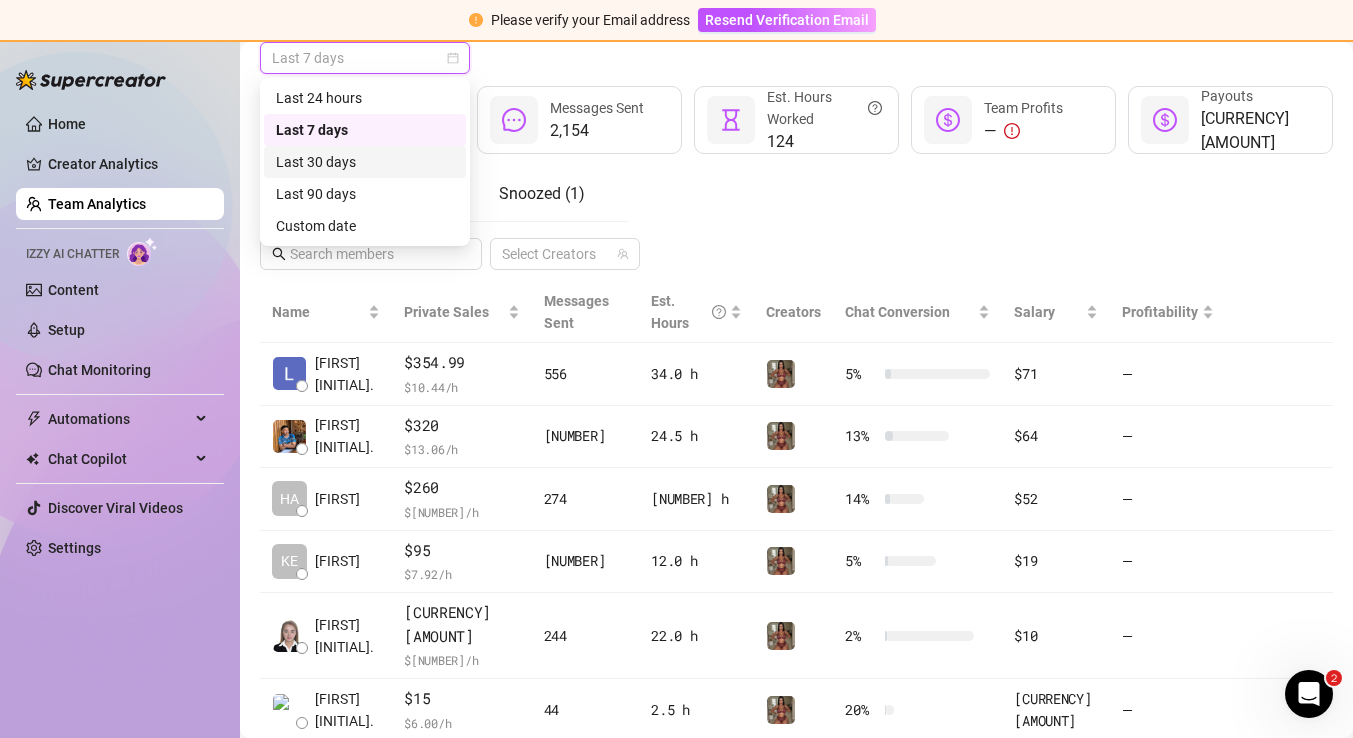 click on "Last 30 days" at bounding box center [365, 162] 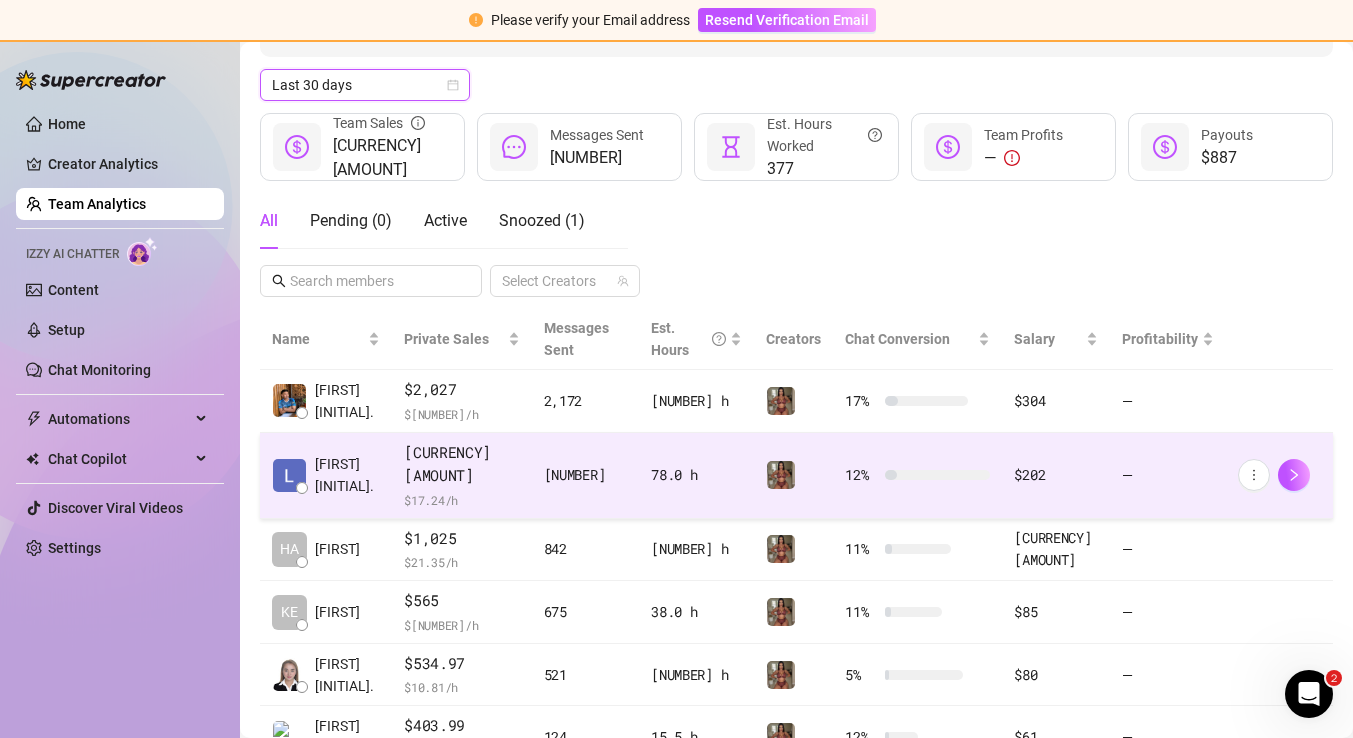 scroll, scrollTop: 211, scrollLeft: 0, axis: vertical 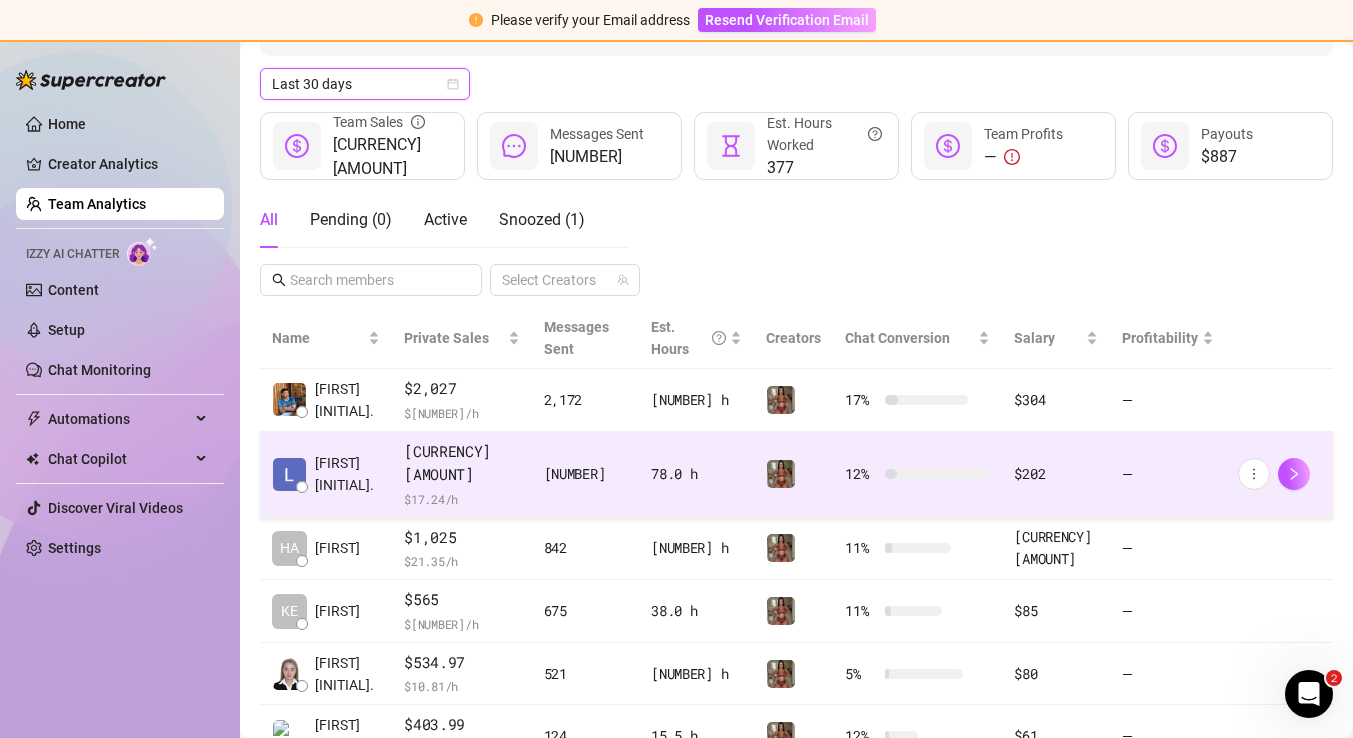 click on "78.0 h" at bounding box center [696, 474] 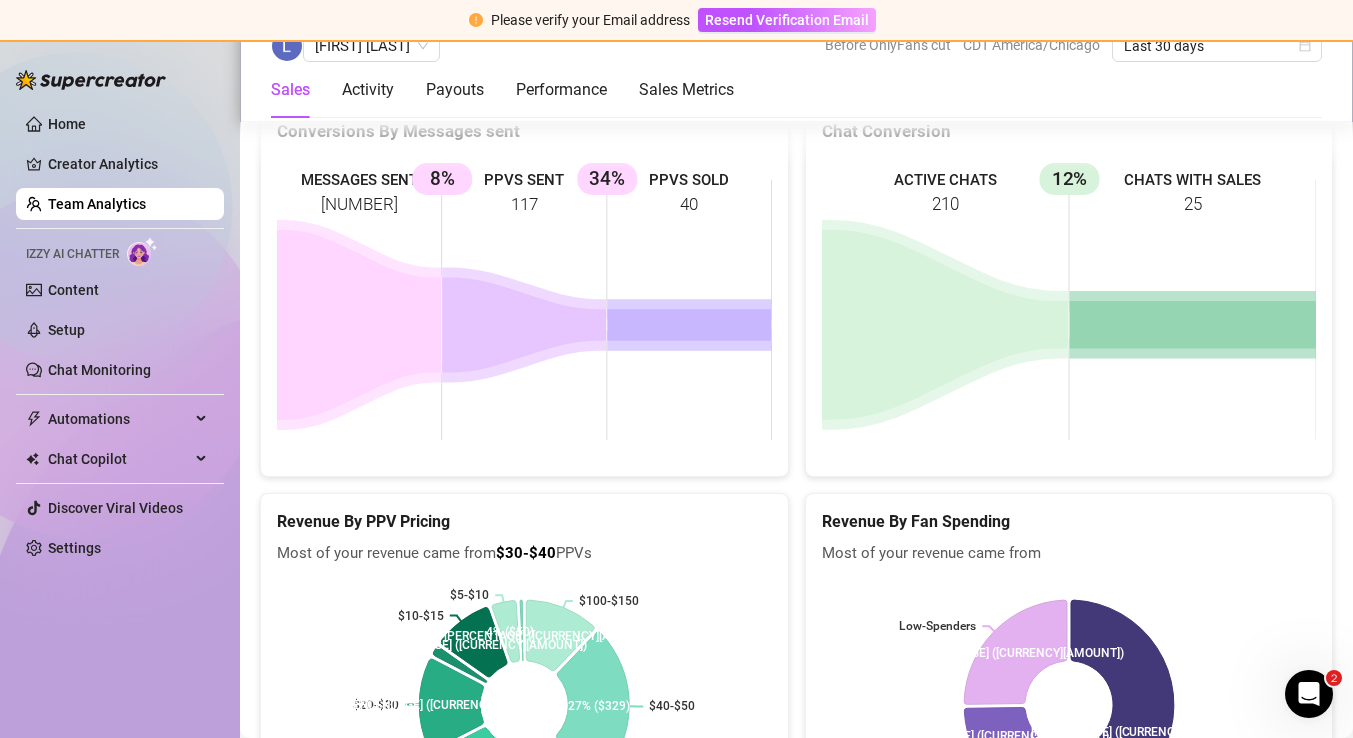 scroll, scrollTop: 3637, scrollLeft: 0, axis: vertical 